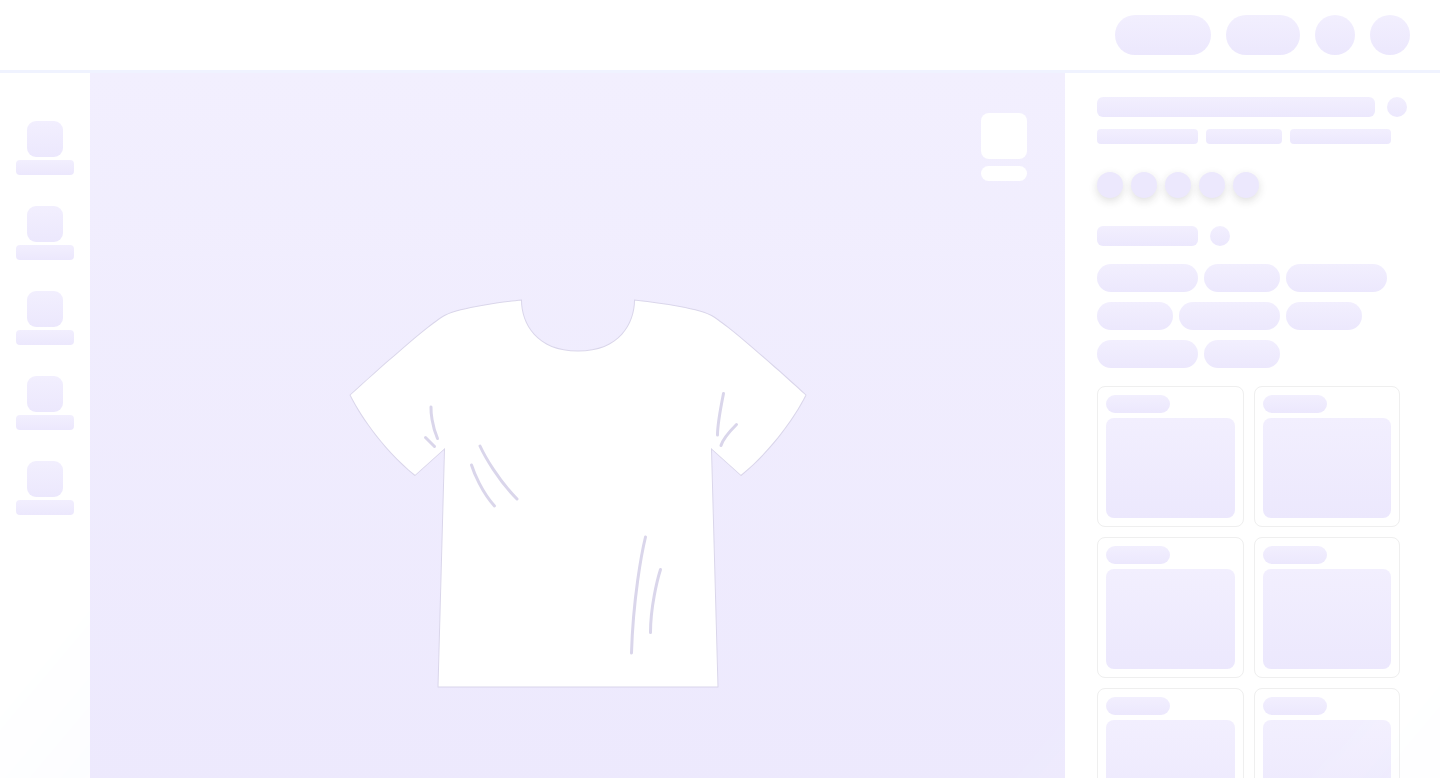 scroll, scrollTop: 0, scrollLeft: 0, axis: both 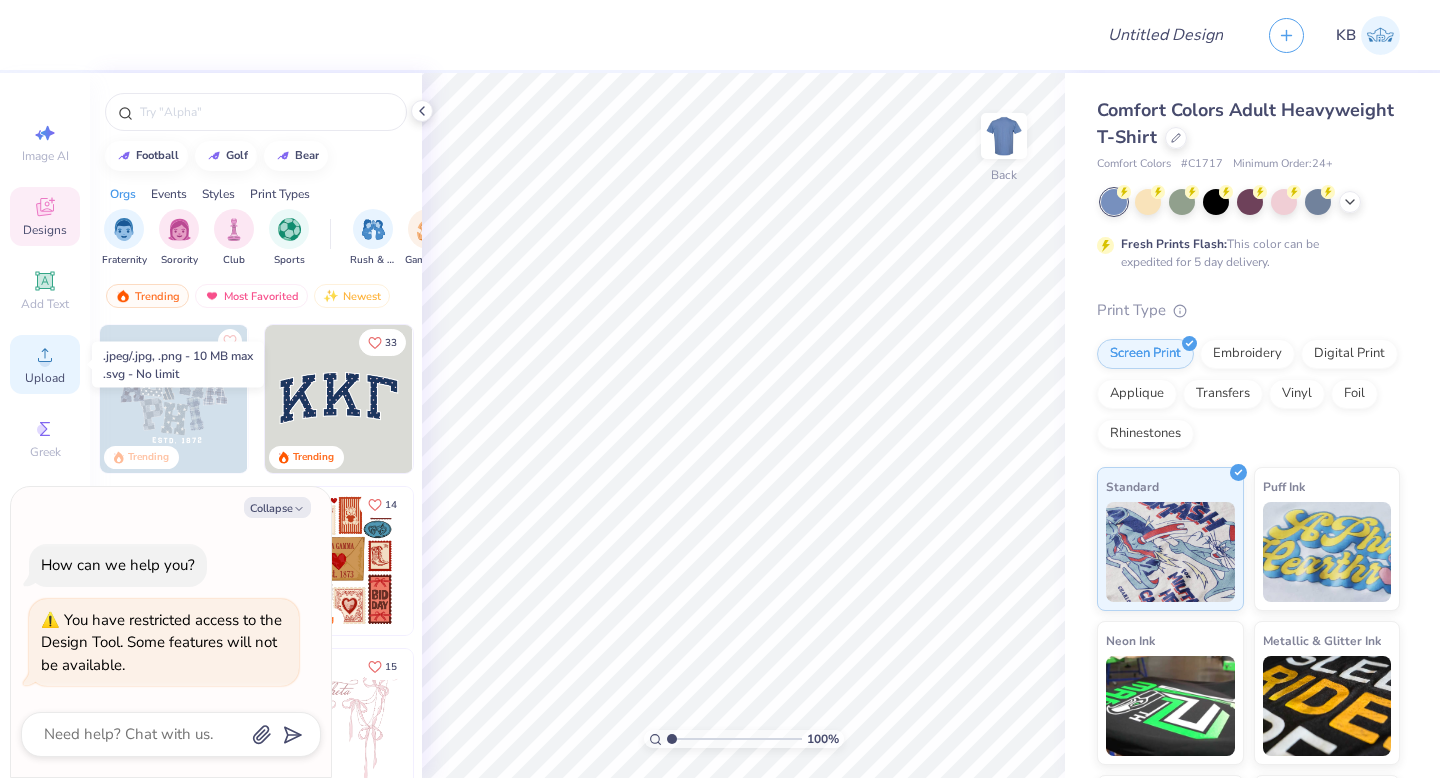 click 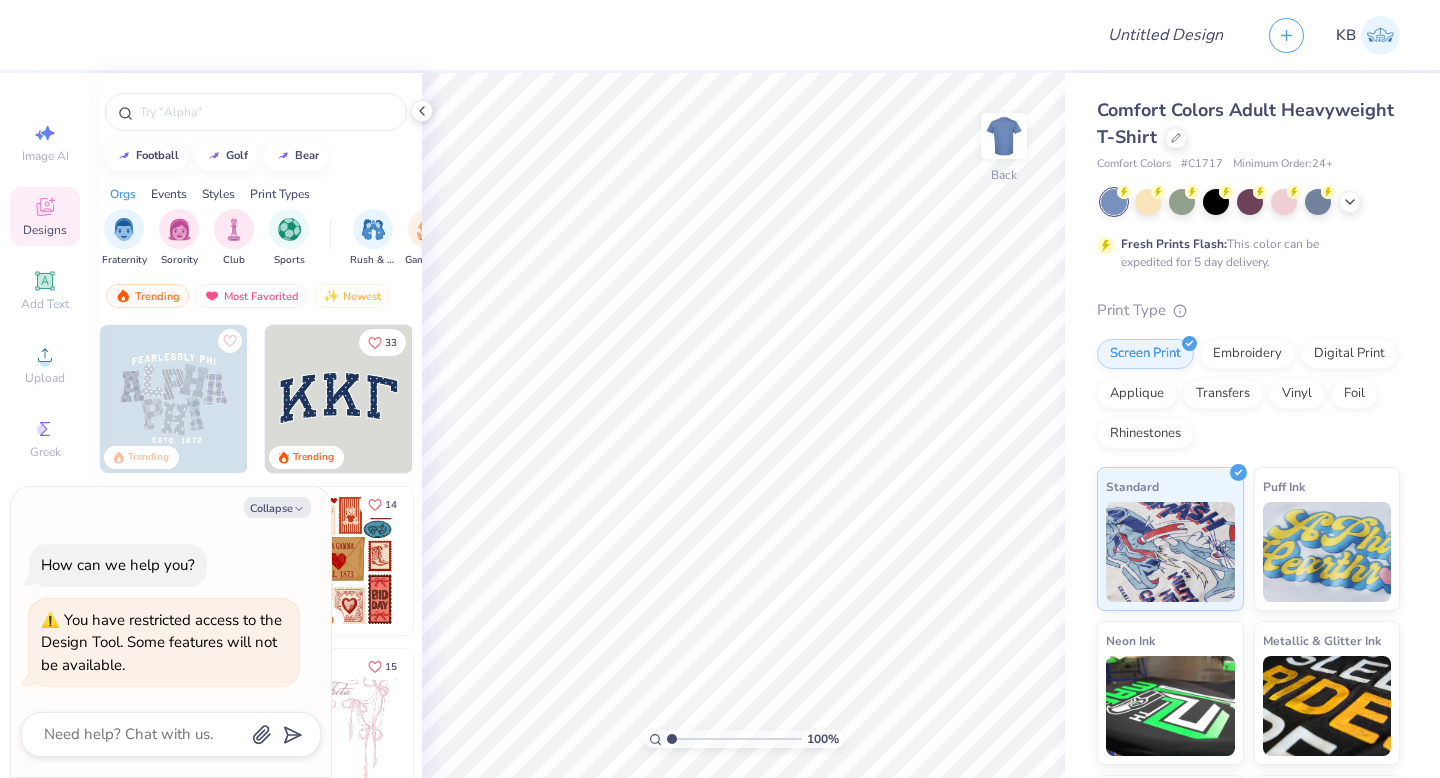 click 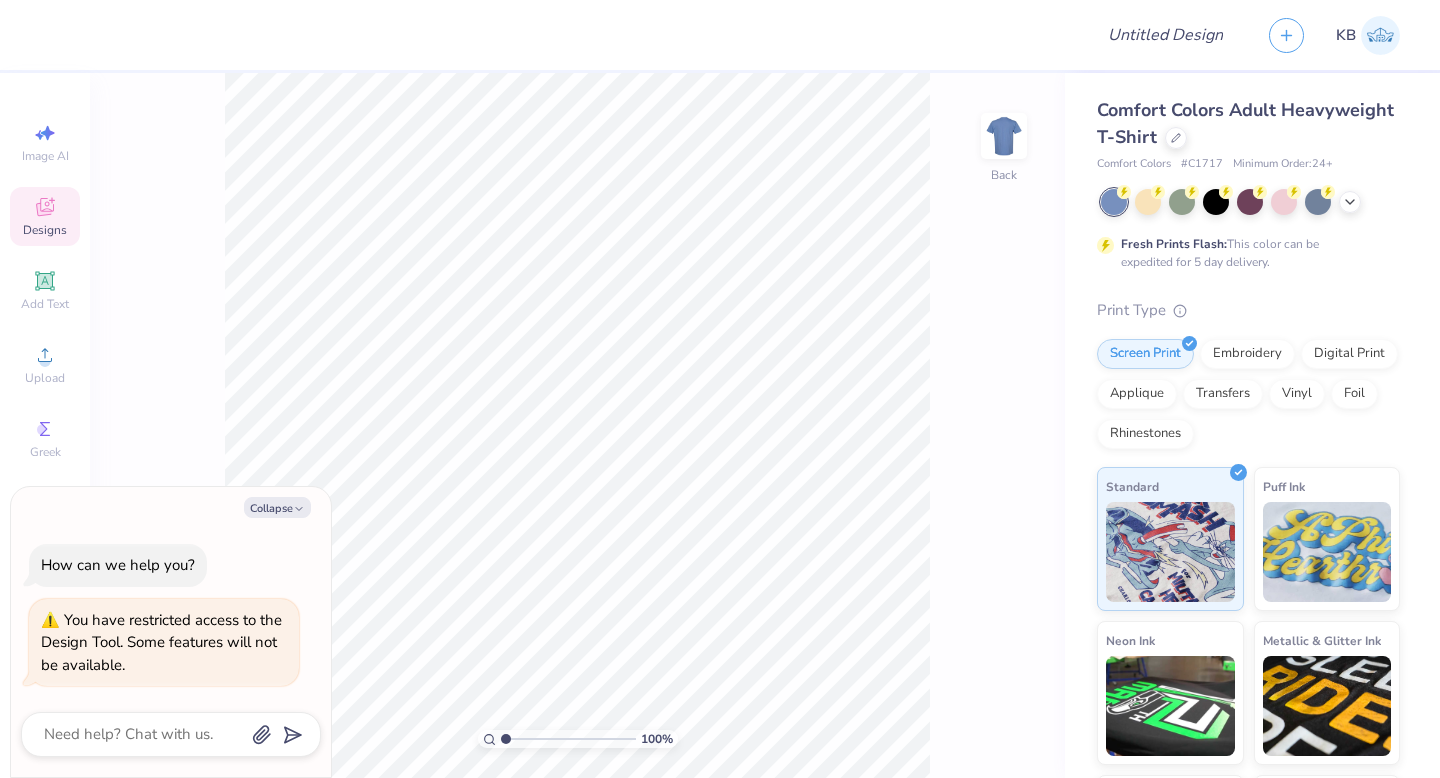 click 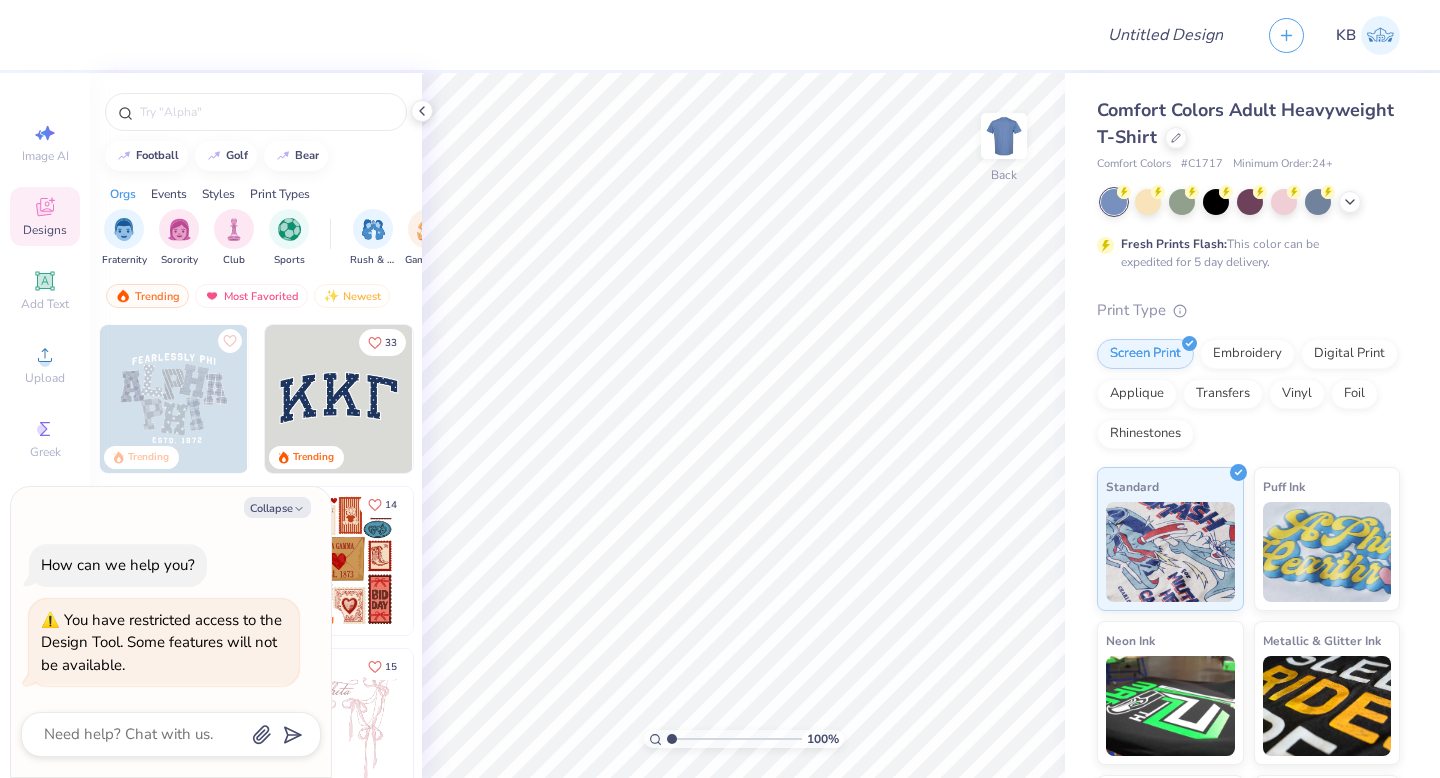 click on "Collapse How can we help you? You have restricted access to the Design Tool. Some features will not be available." at bounding box center [171, 632] 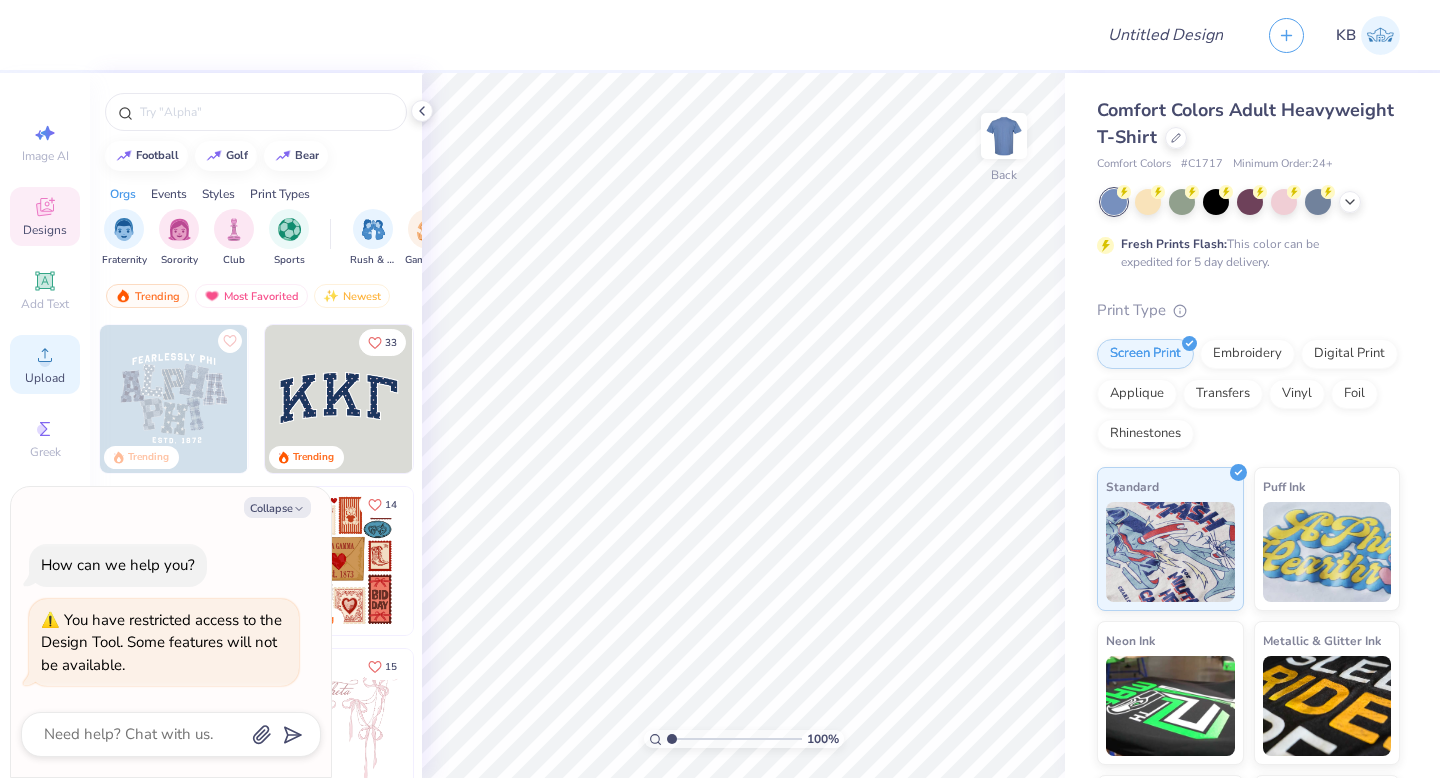 click 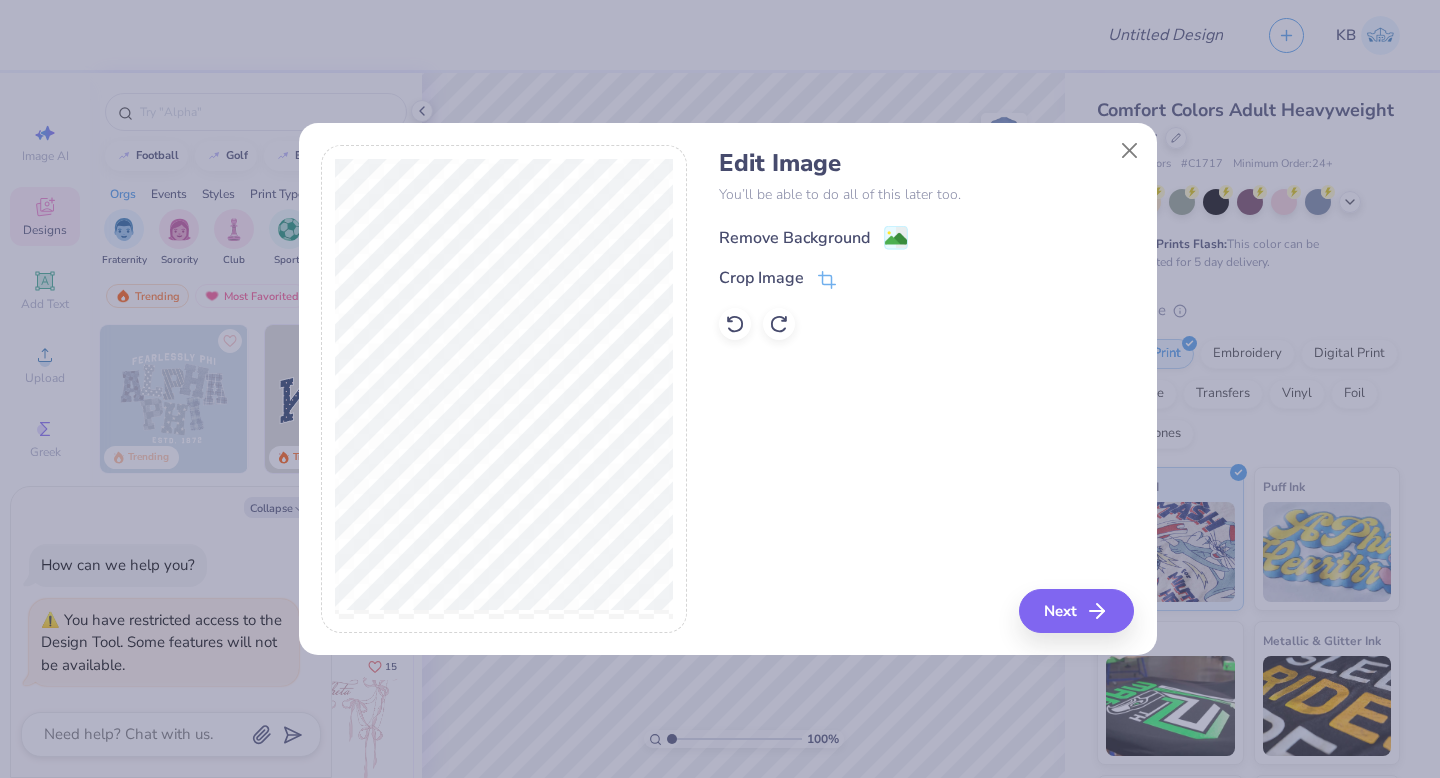 click on "Remove Background" at bounding box center (794, 238) 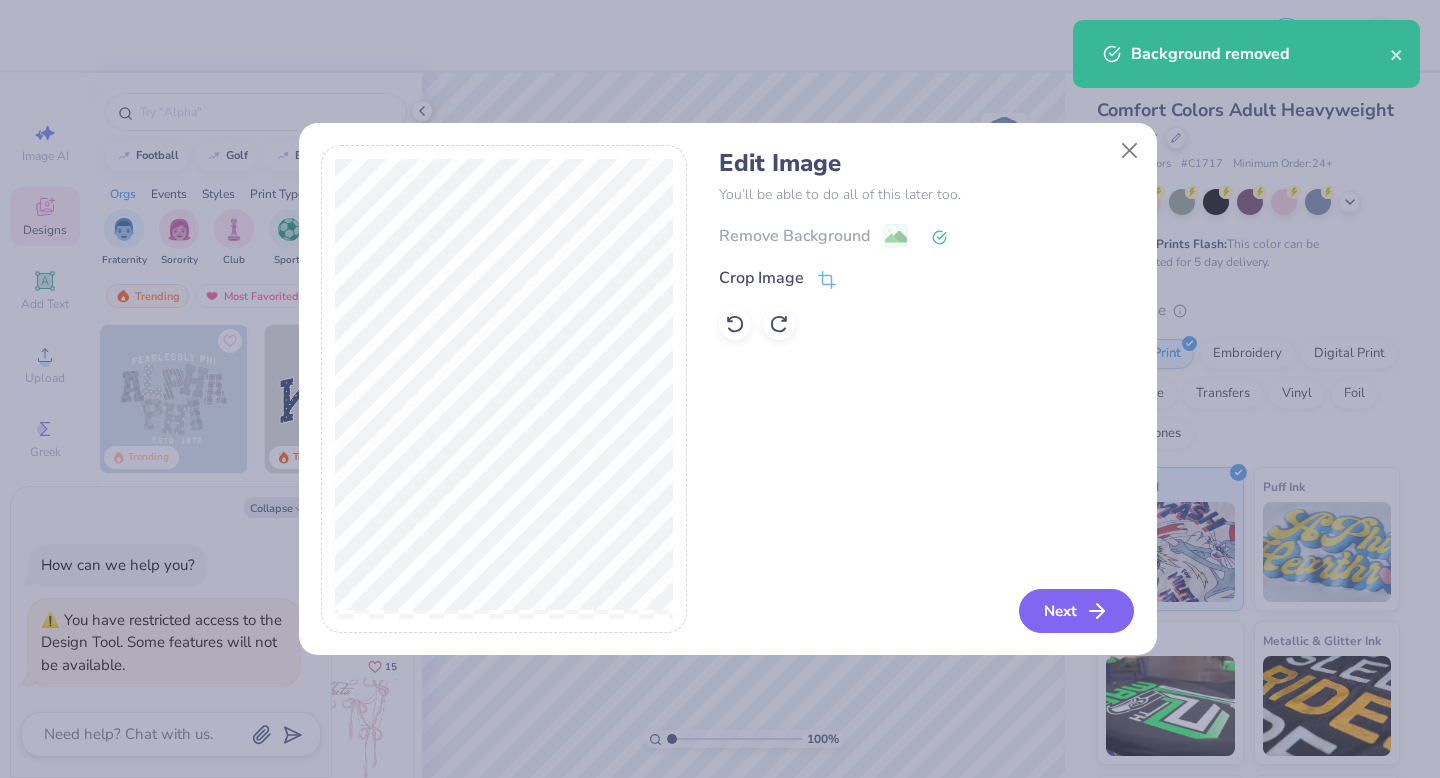 click 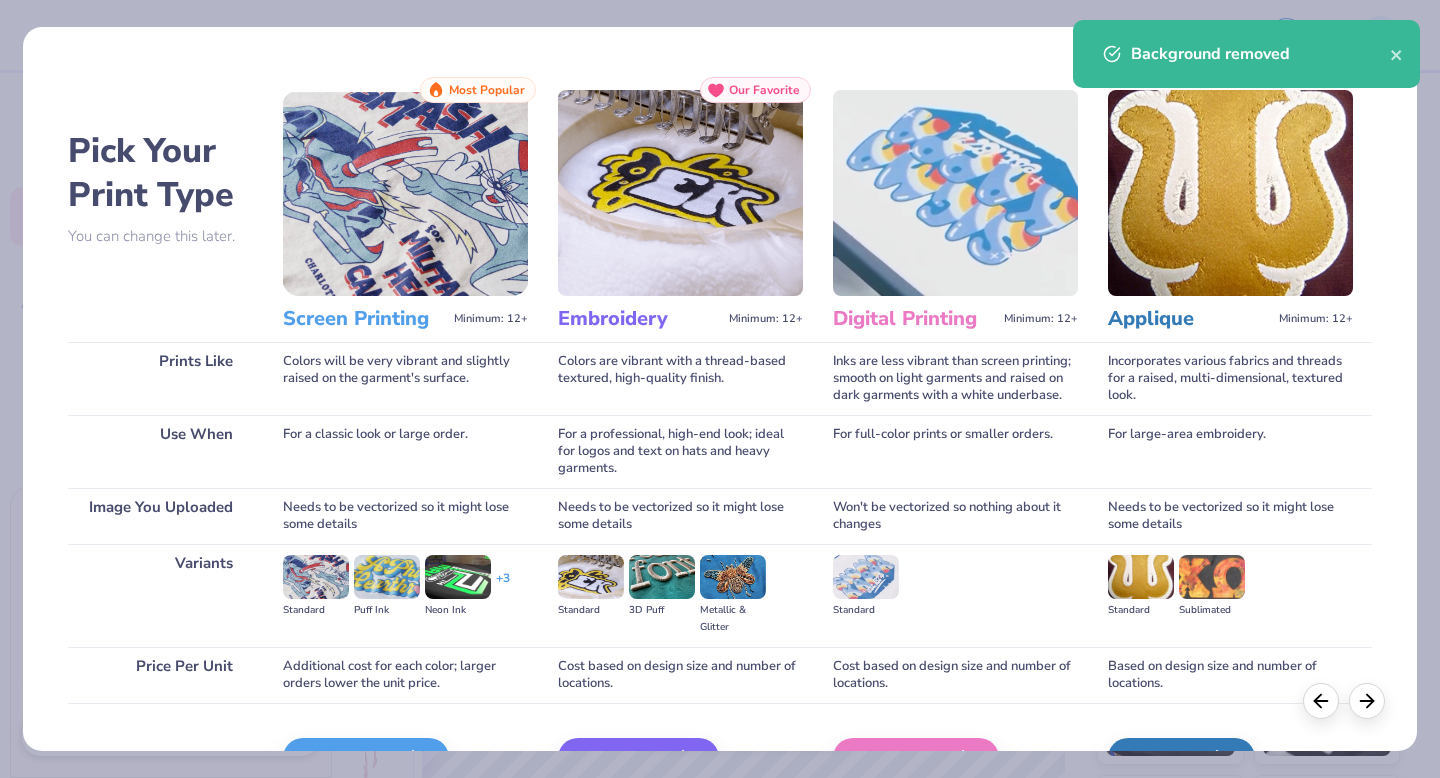 click at bounding box center (405, 193) 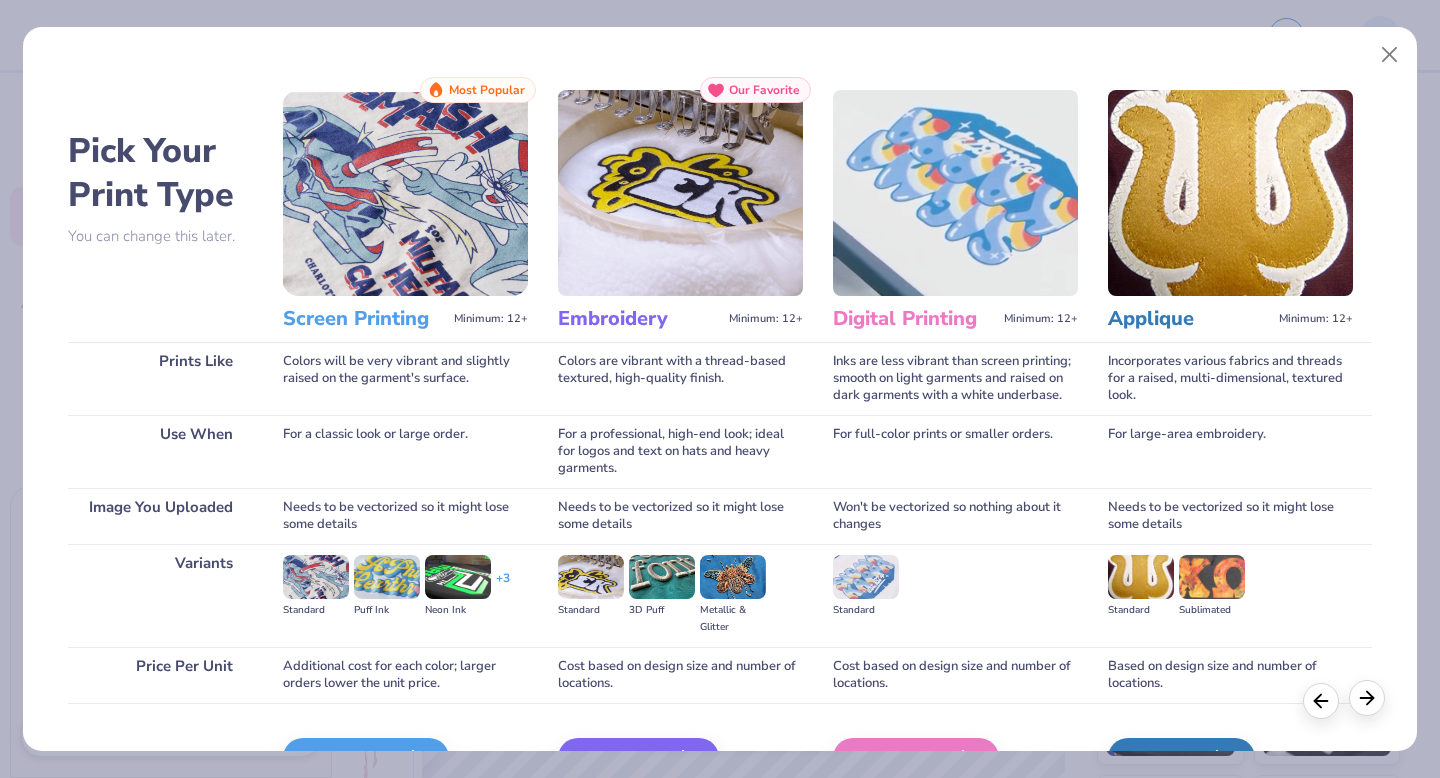 click 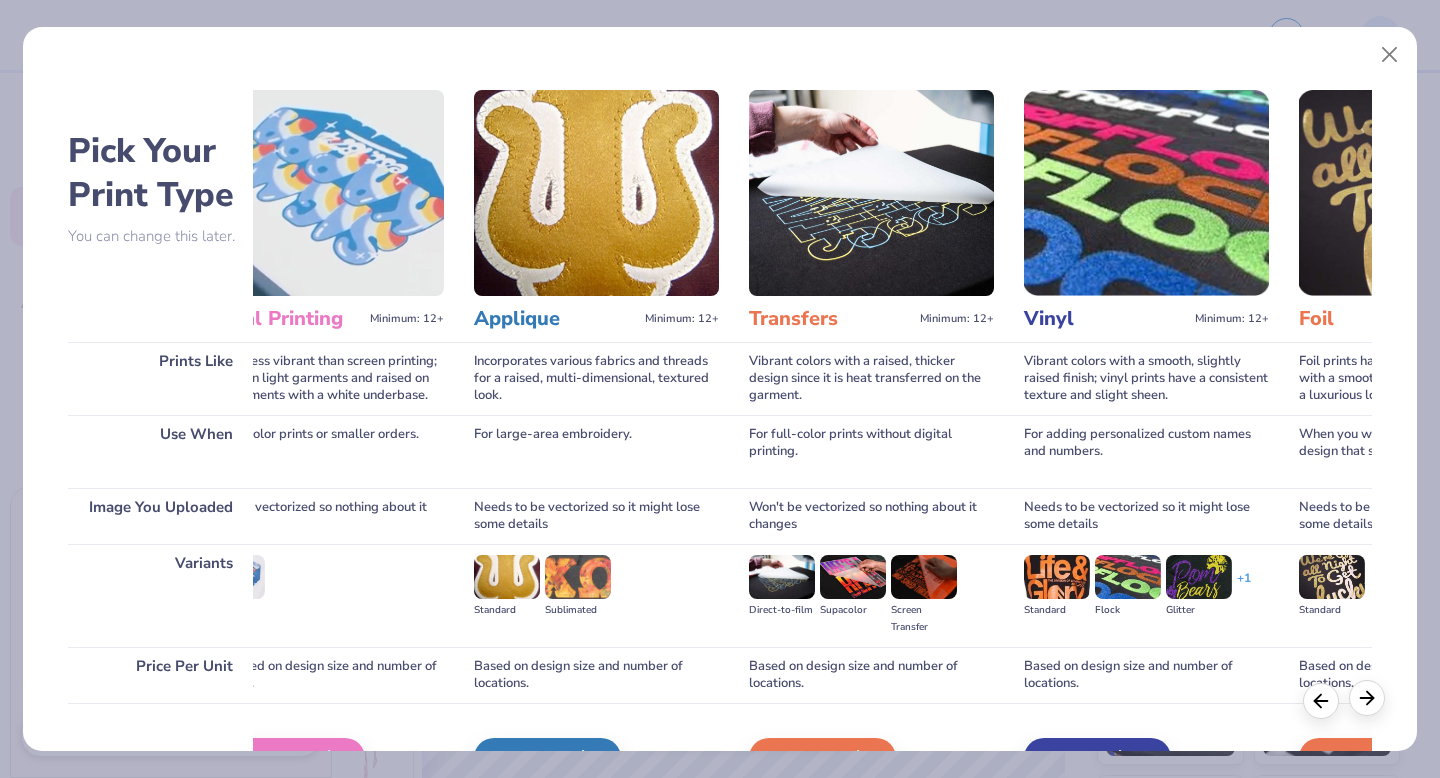 click 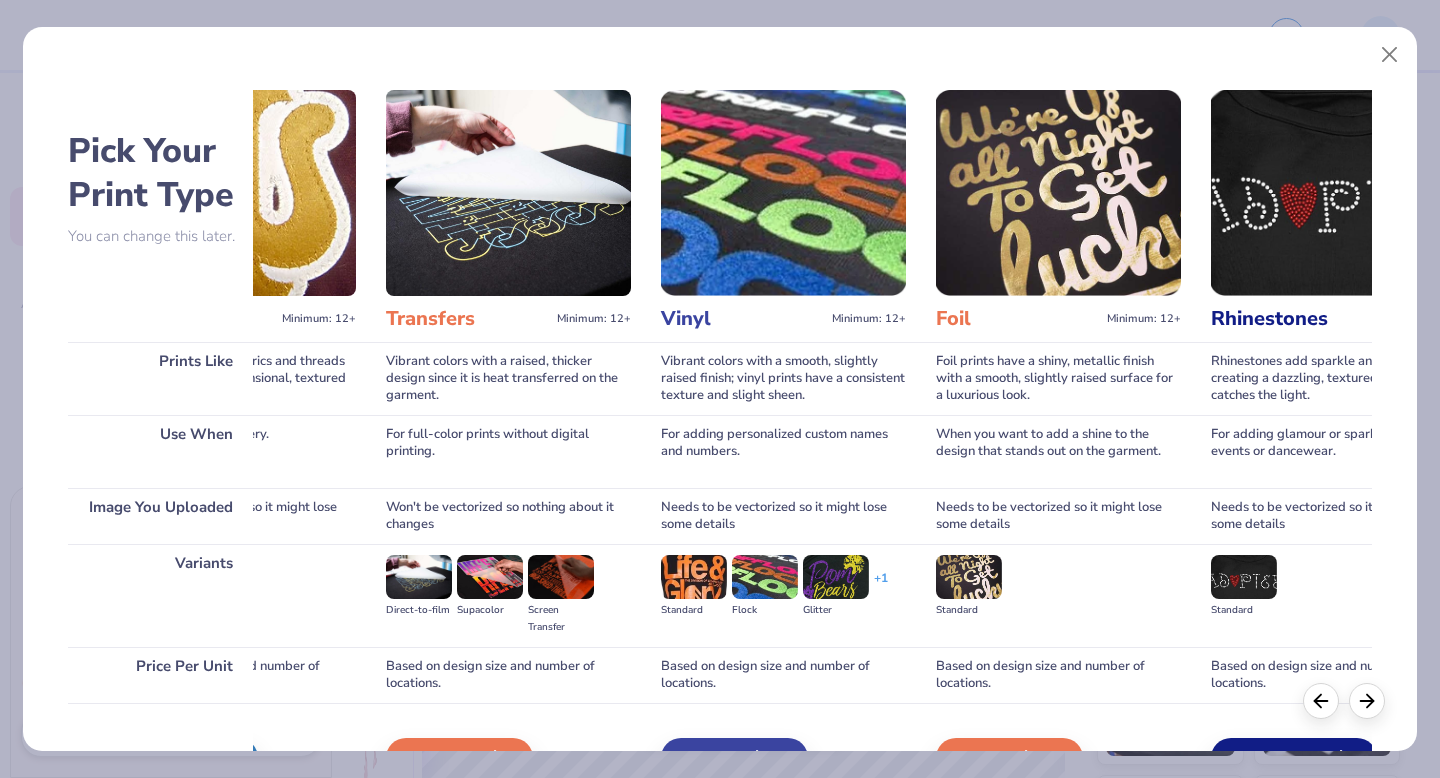 scroll, scrollTop: 0, scrollLeft: 1110, axis: horizontal 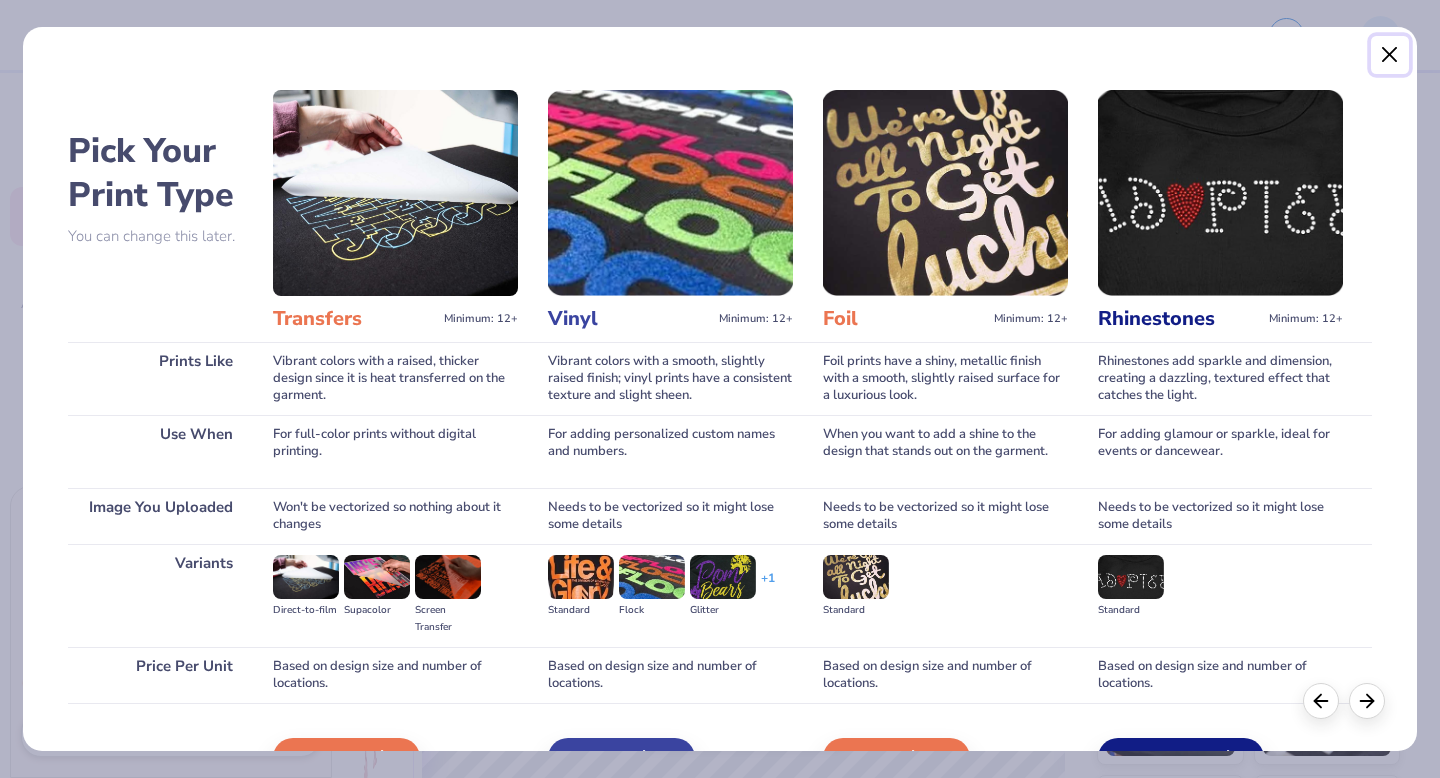 click at bounding box center [1390, 55] 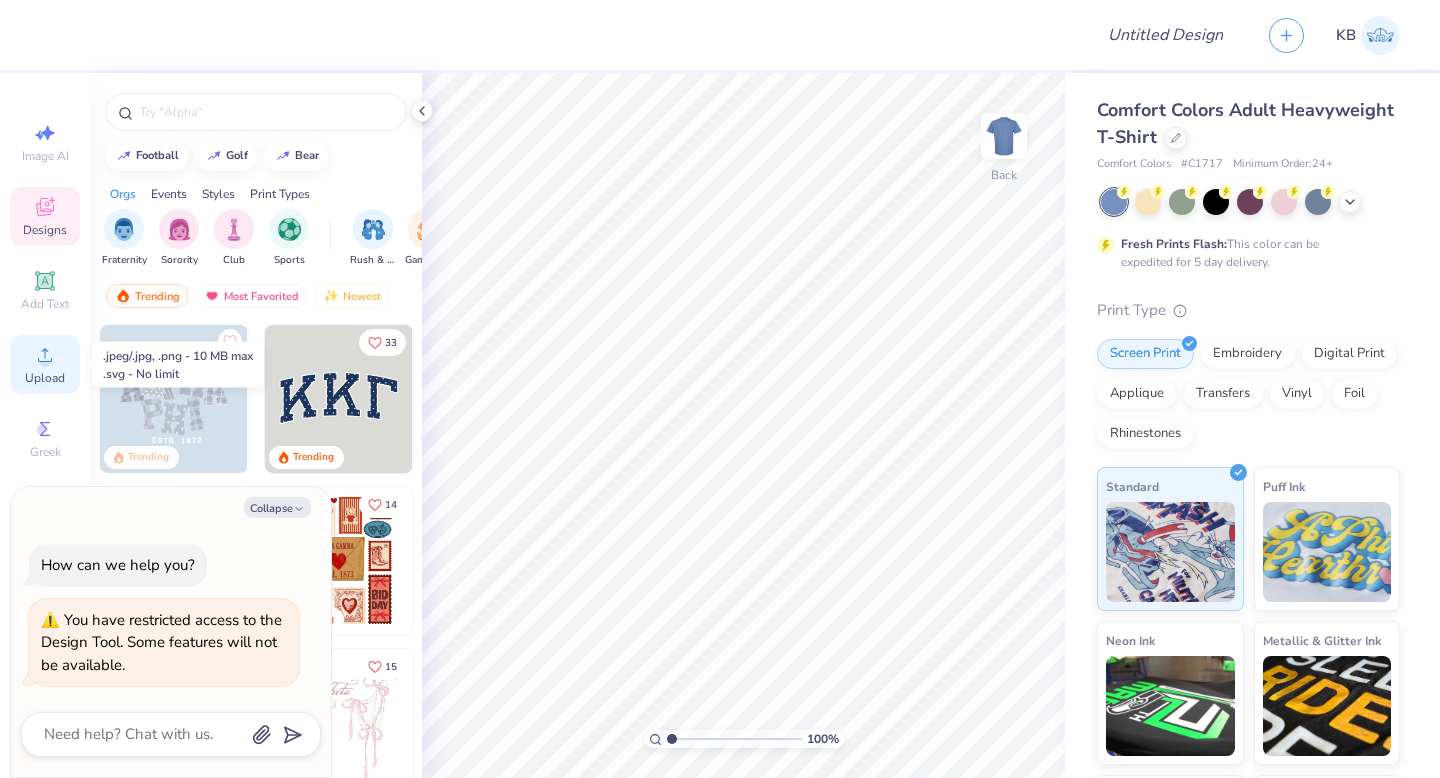 click on "Upload" at bounding box center [45, 364] 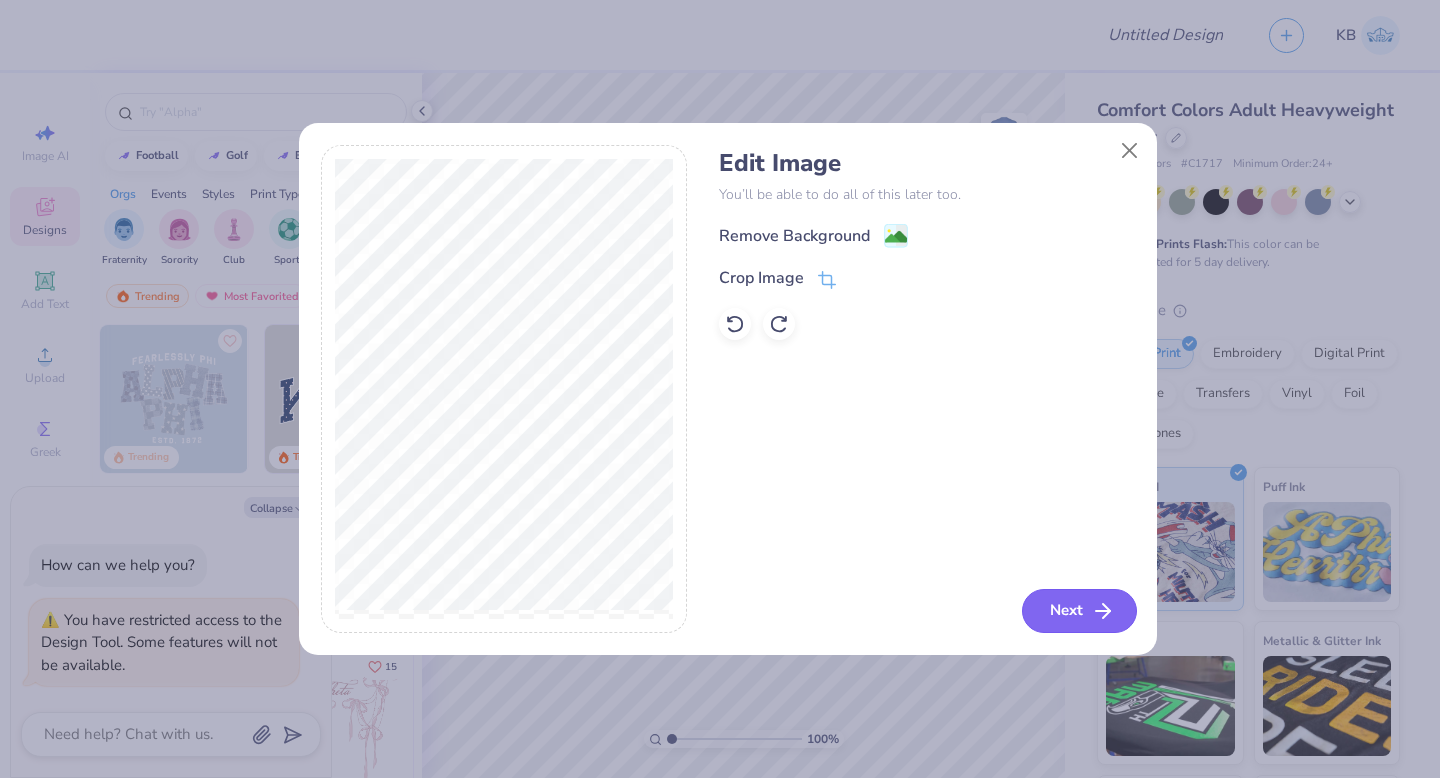 click 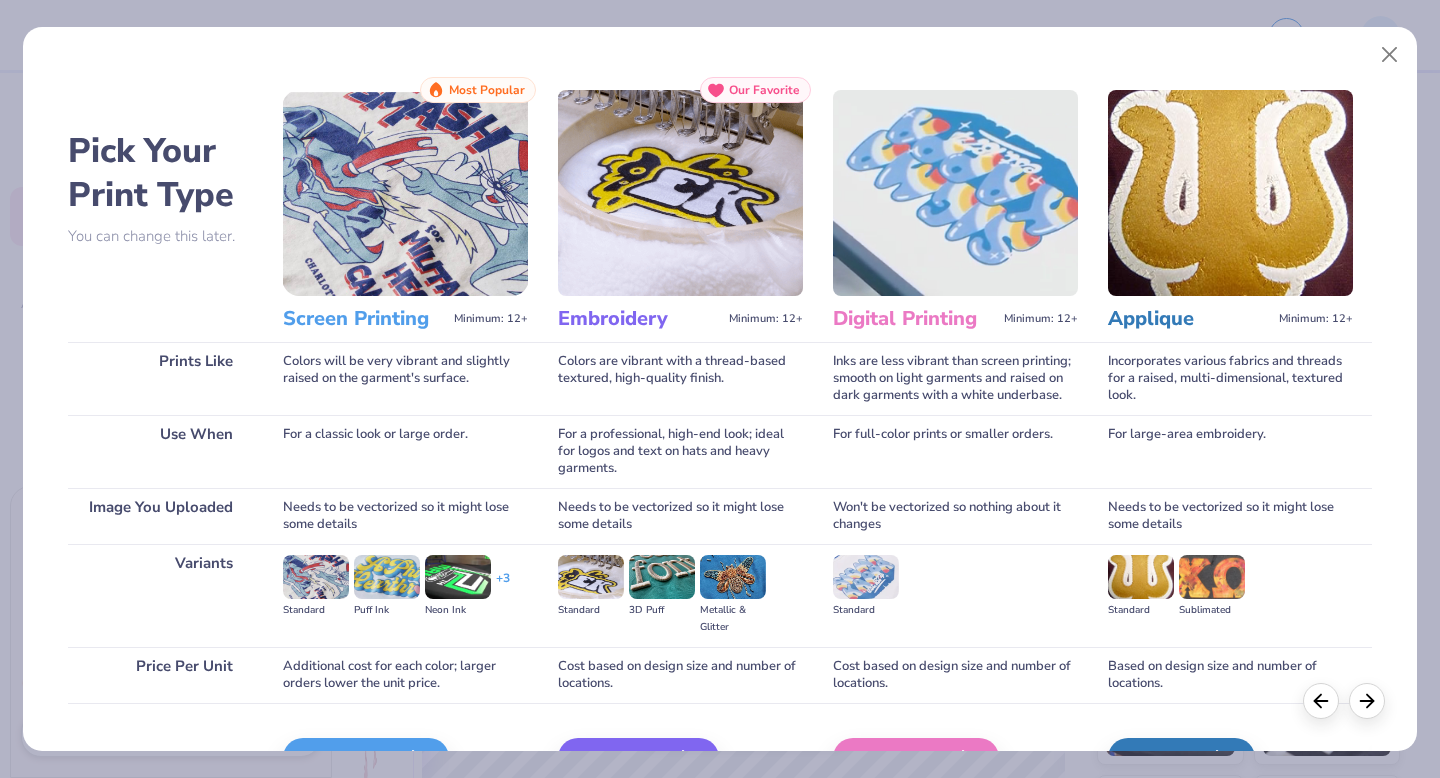 scroll, scrollTop: 119, scrollLeft: 0, axis: vertical 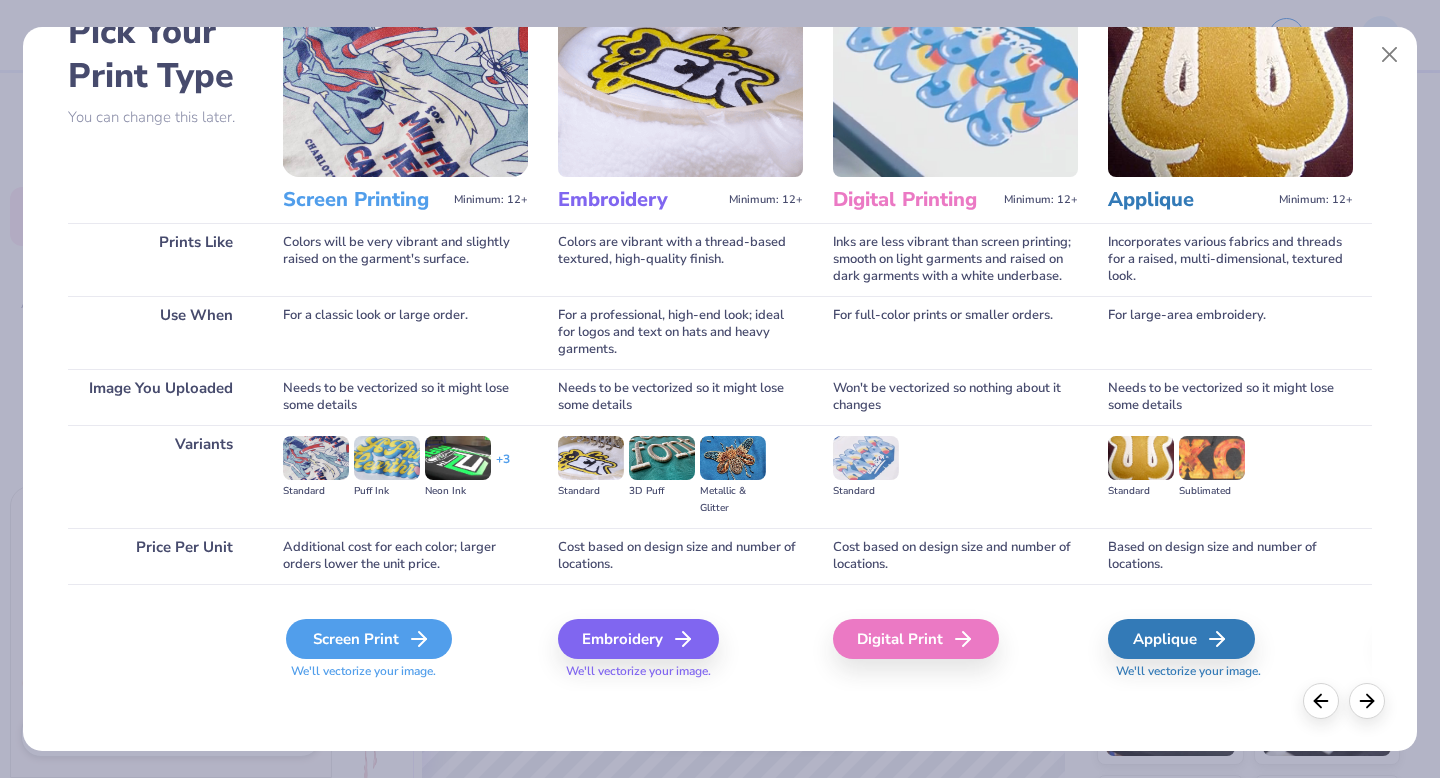click on "Screen Print" at bounding box center (369, 639) 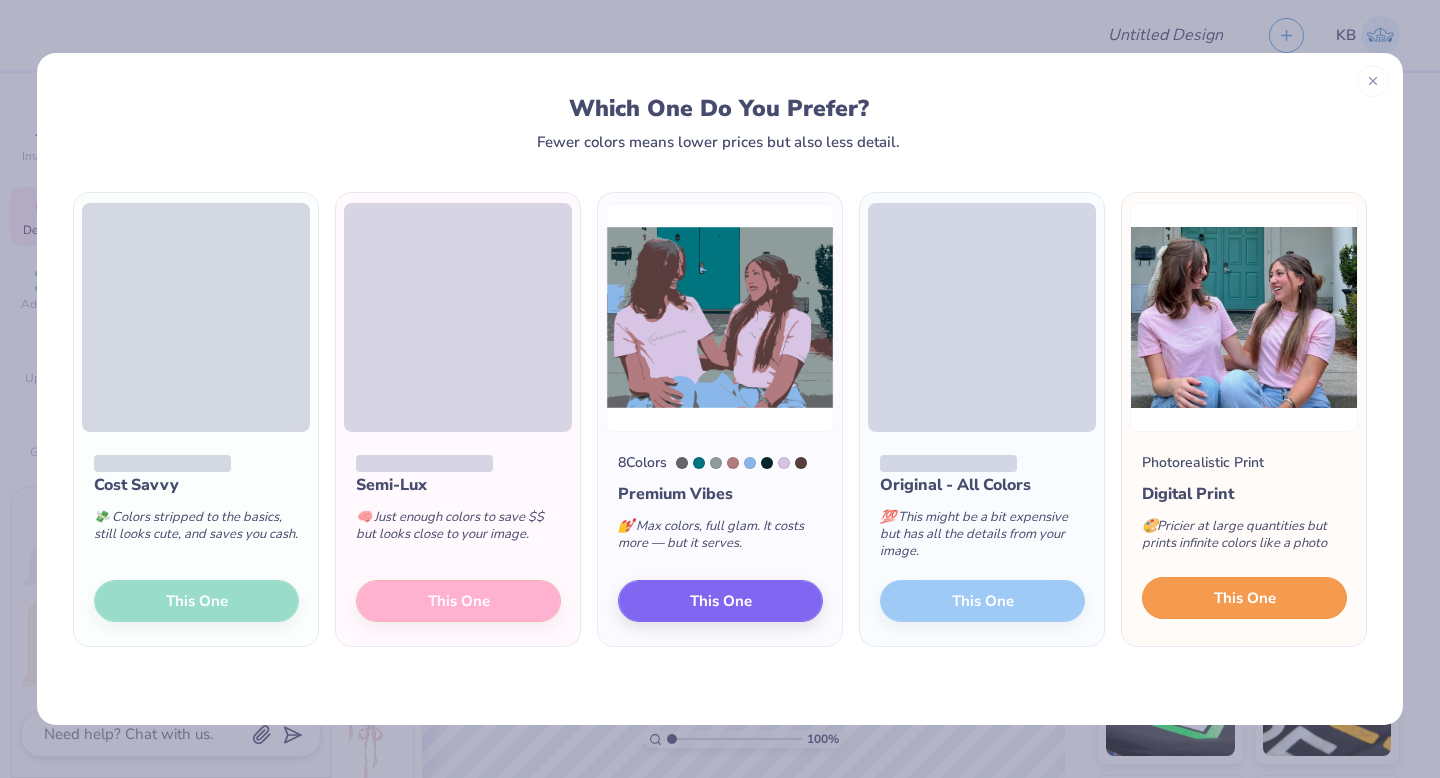 click on "This One" at bounding box center [1245, 598] 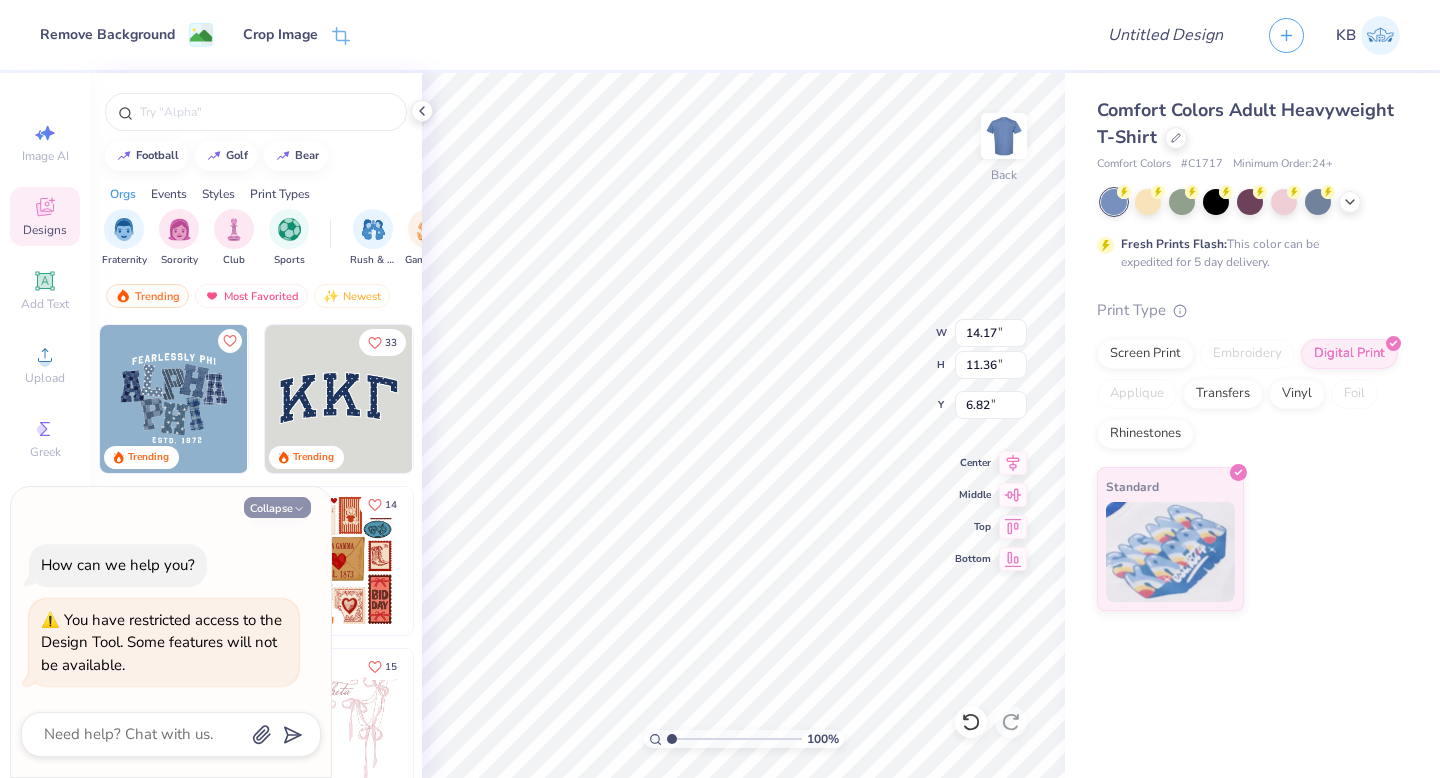 click 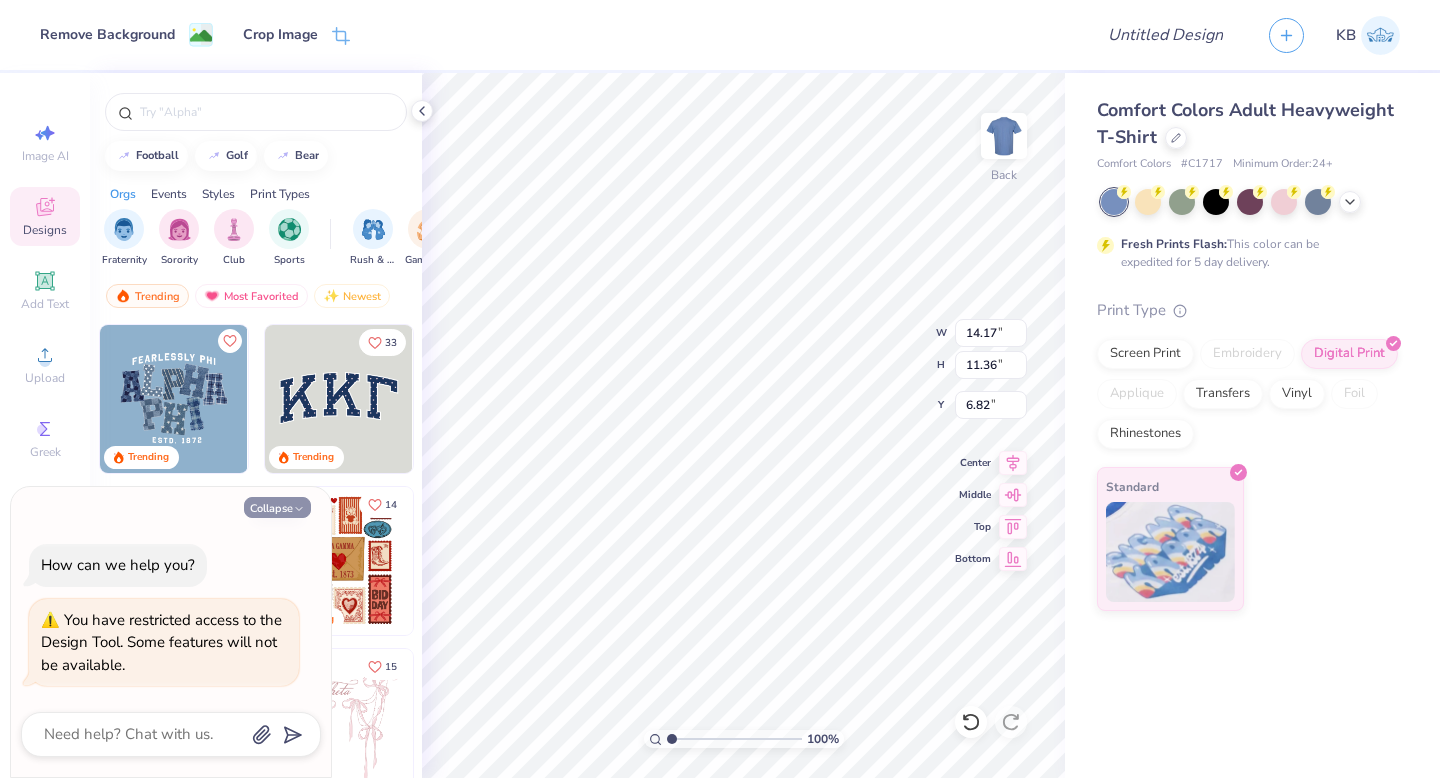 type on "x" 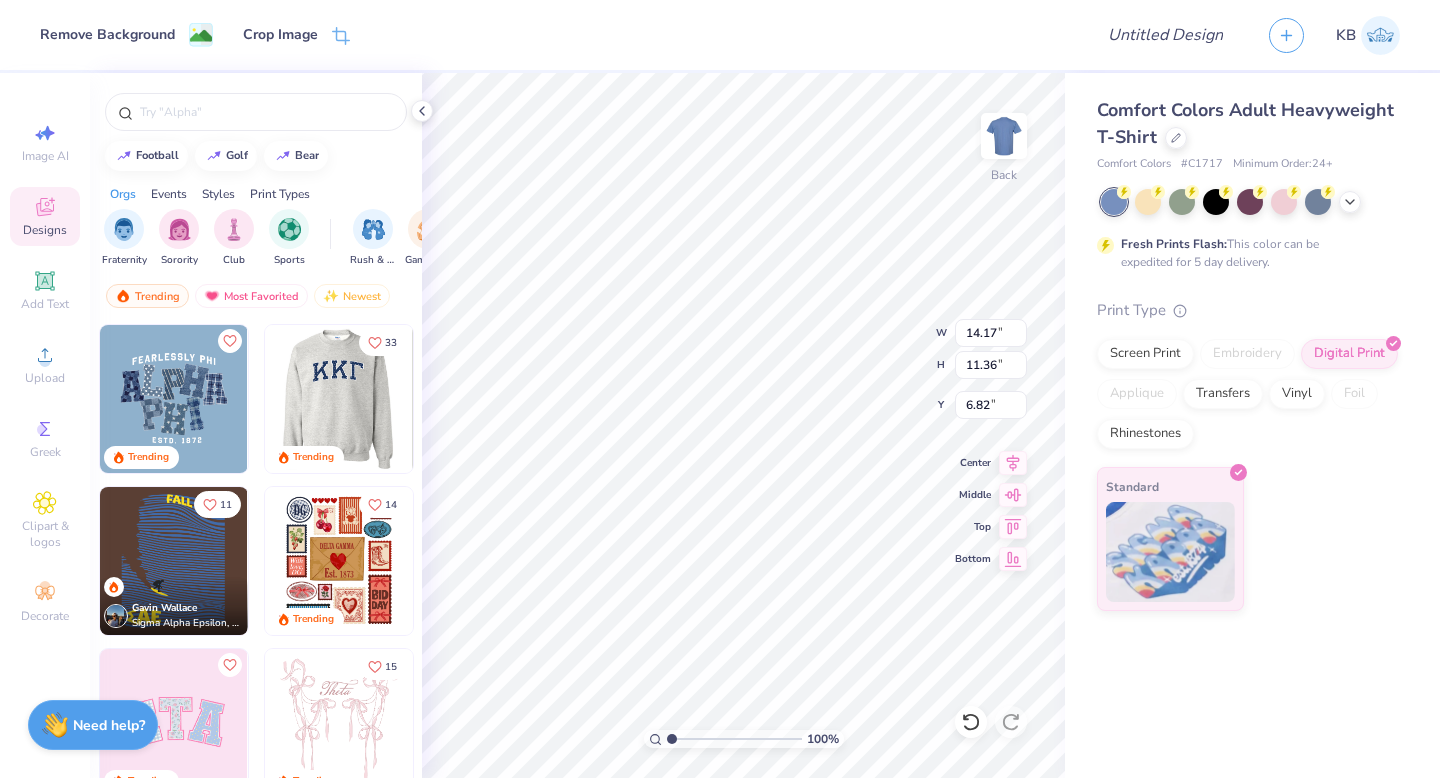 click at bounding box center (338, 399) 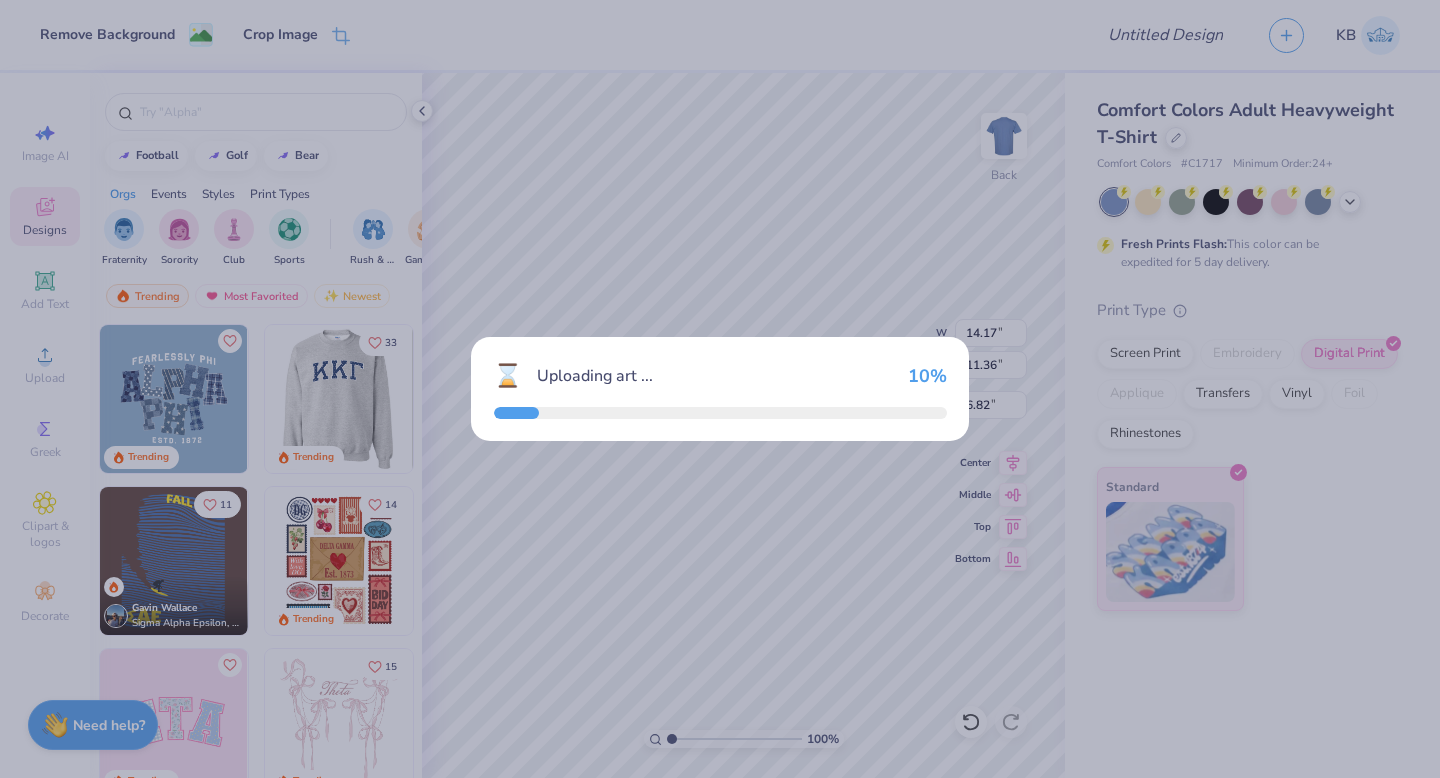 type on "10.44" 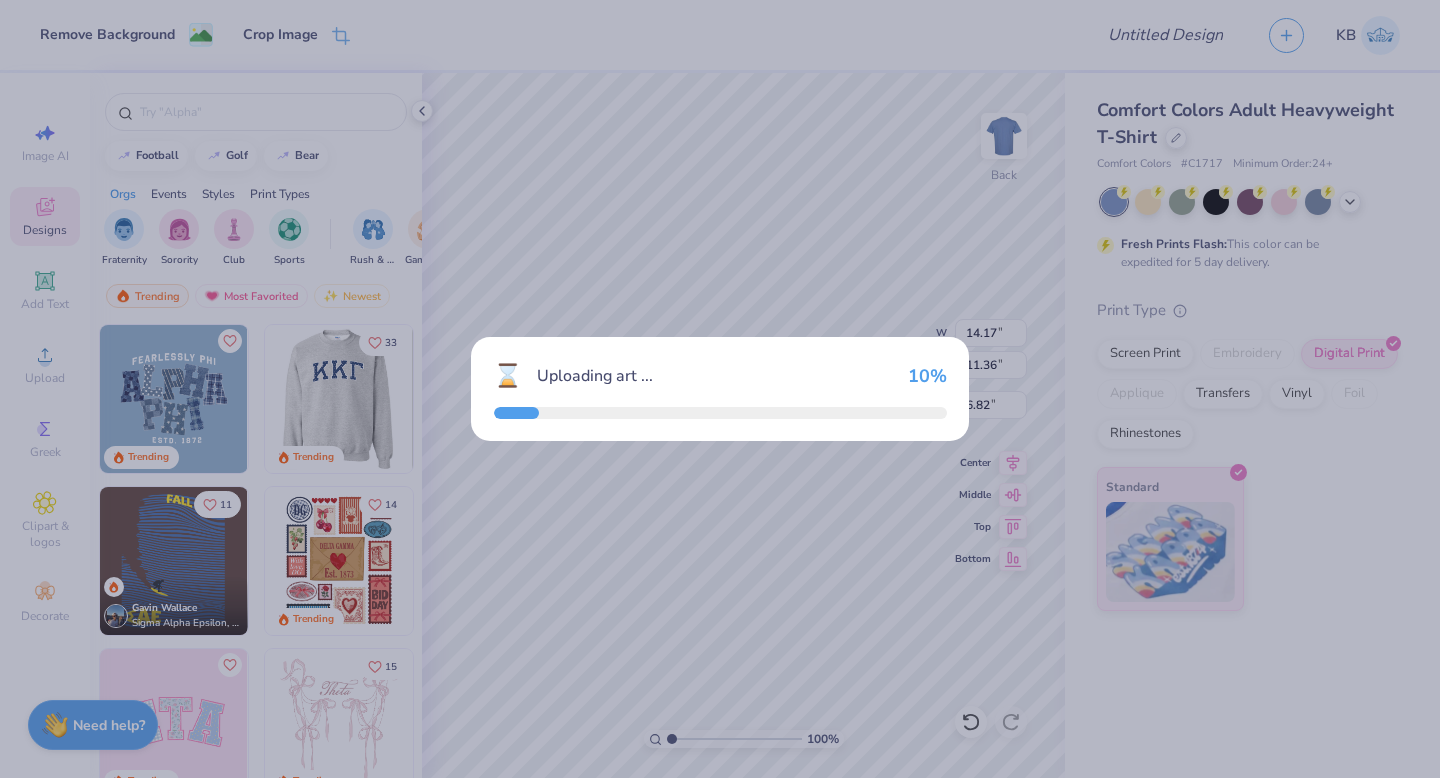 type on "4.58" 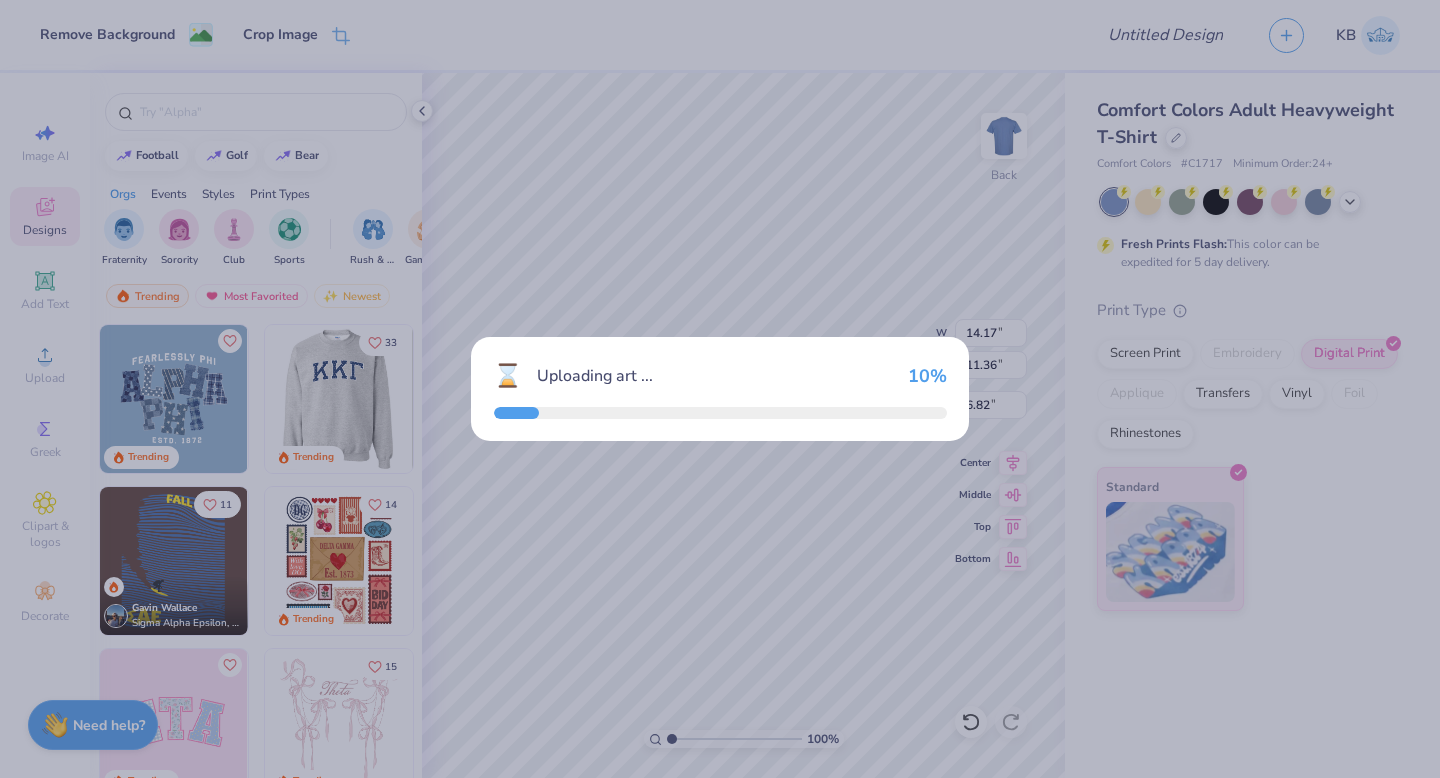 type on "3.00" 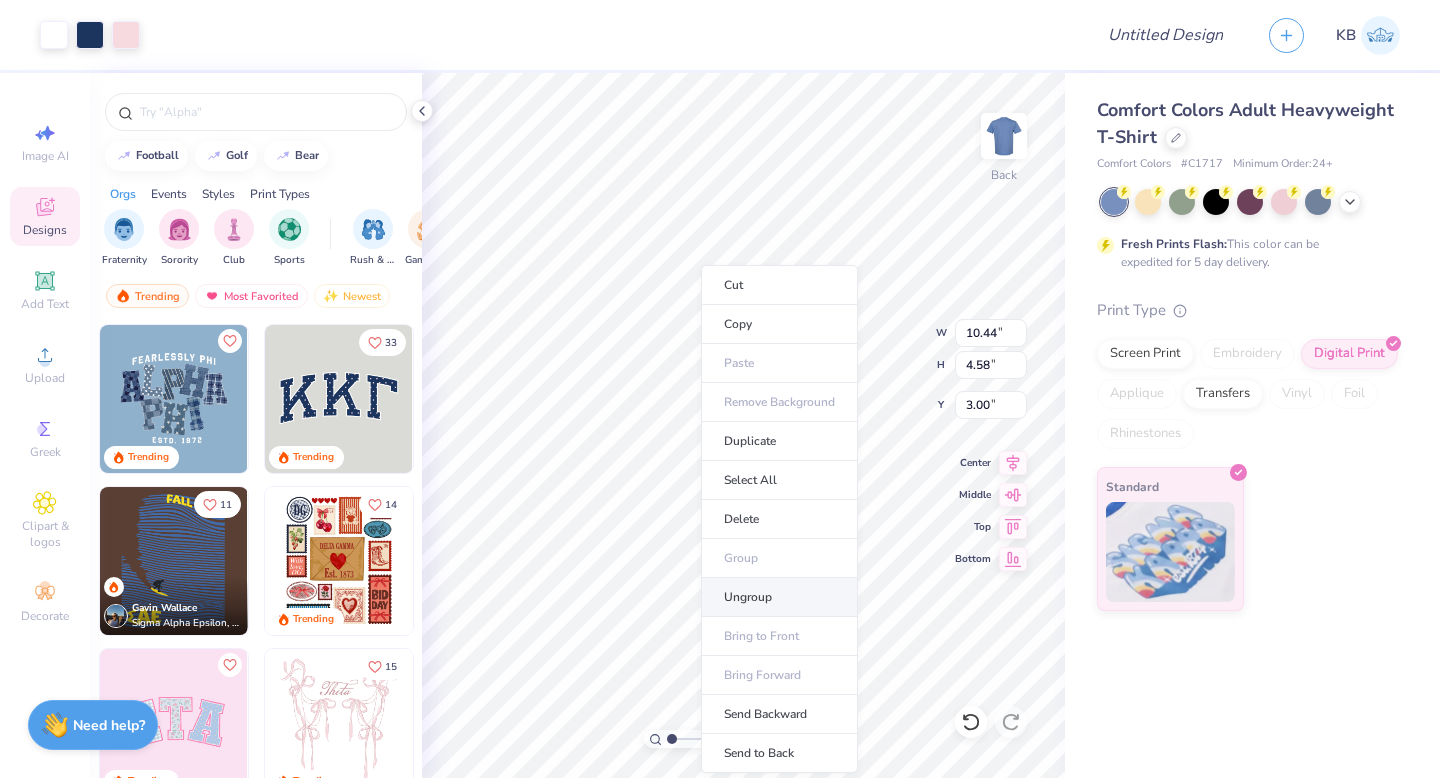 click on "Ungroup" at bounding box center [779, 597] 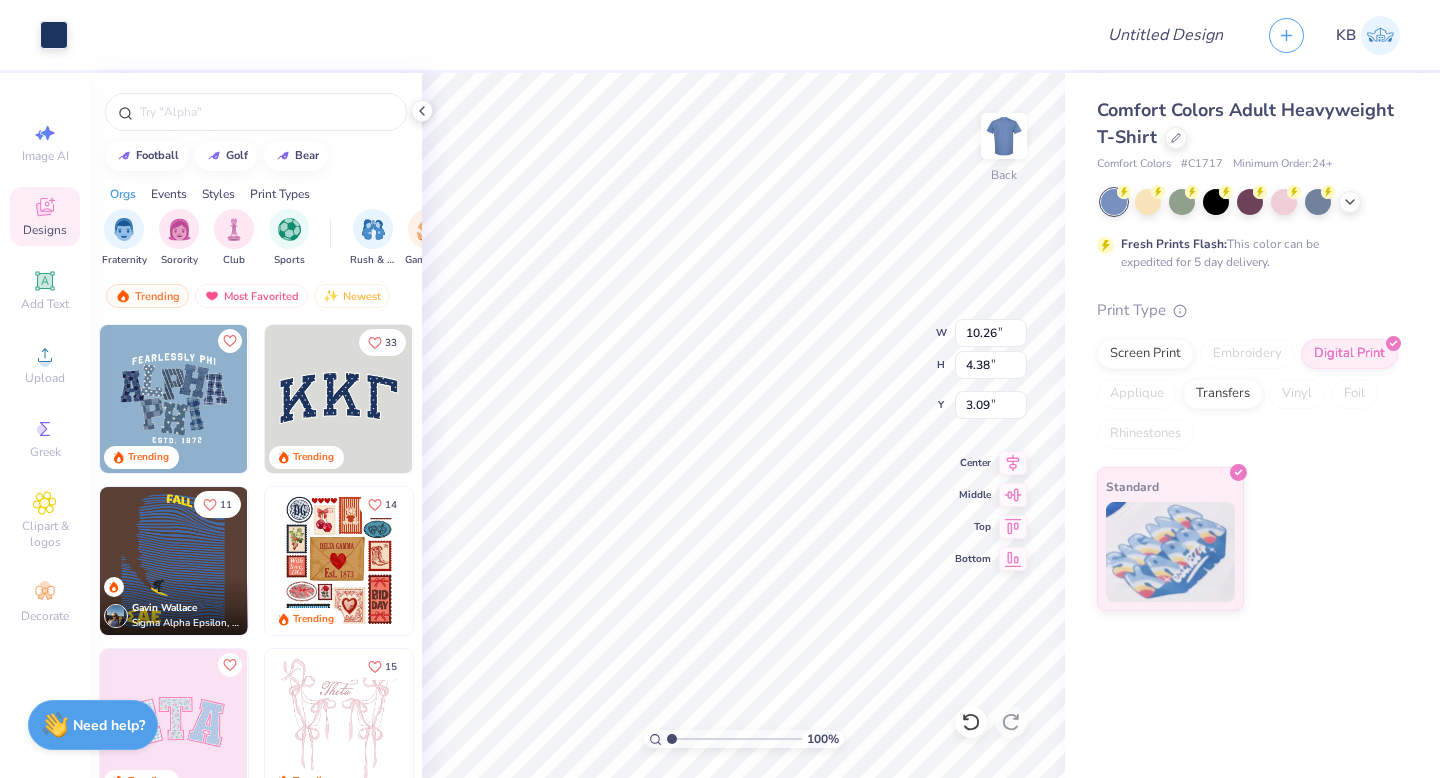 type on "3.00" 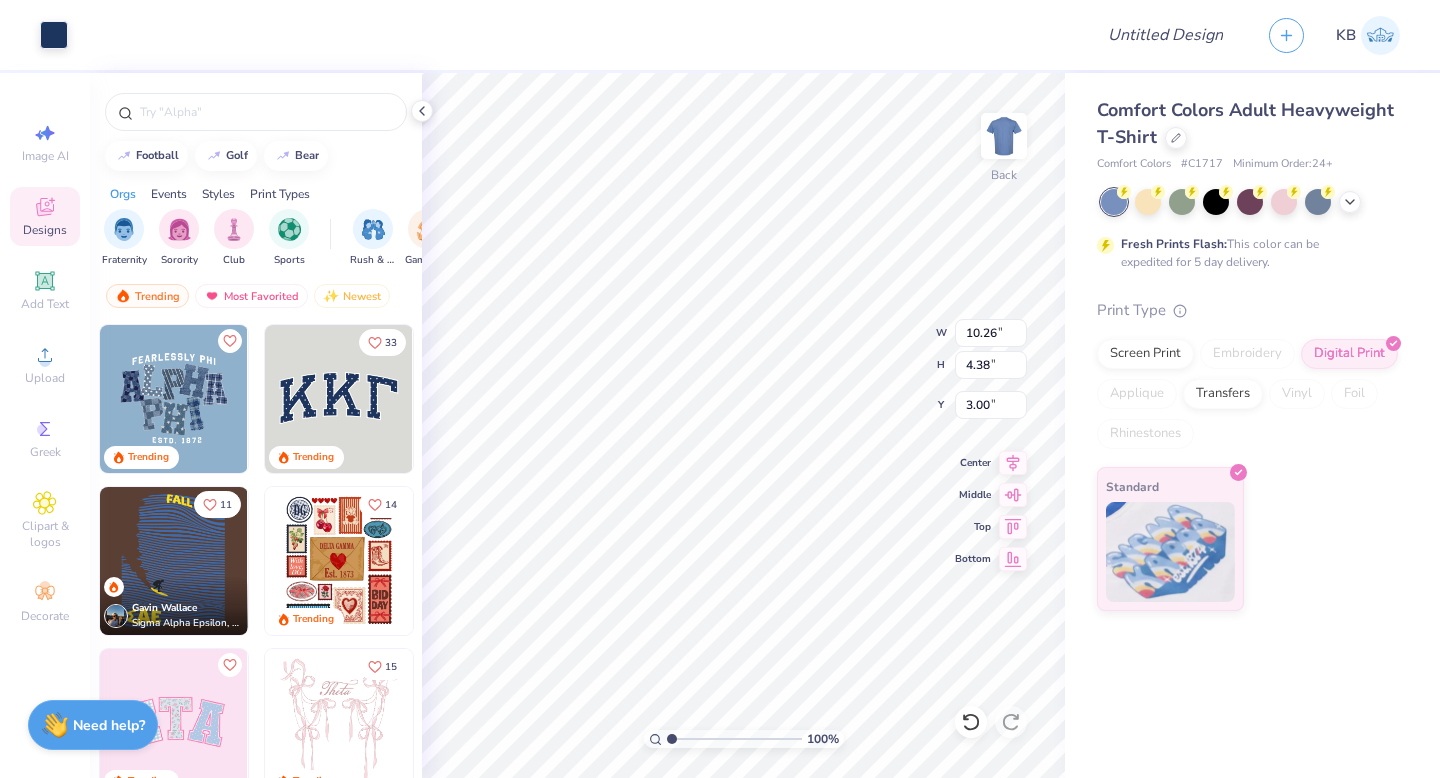 type on "0.81" 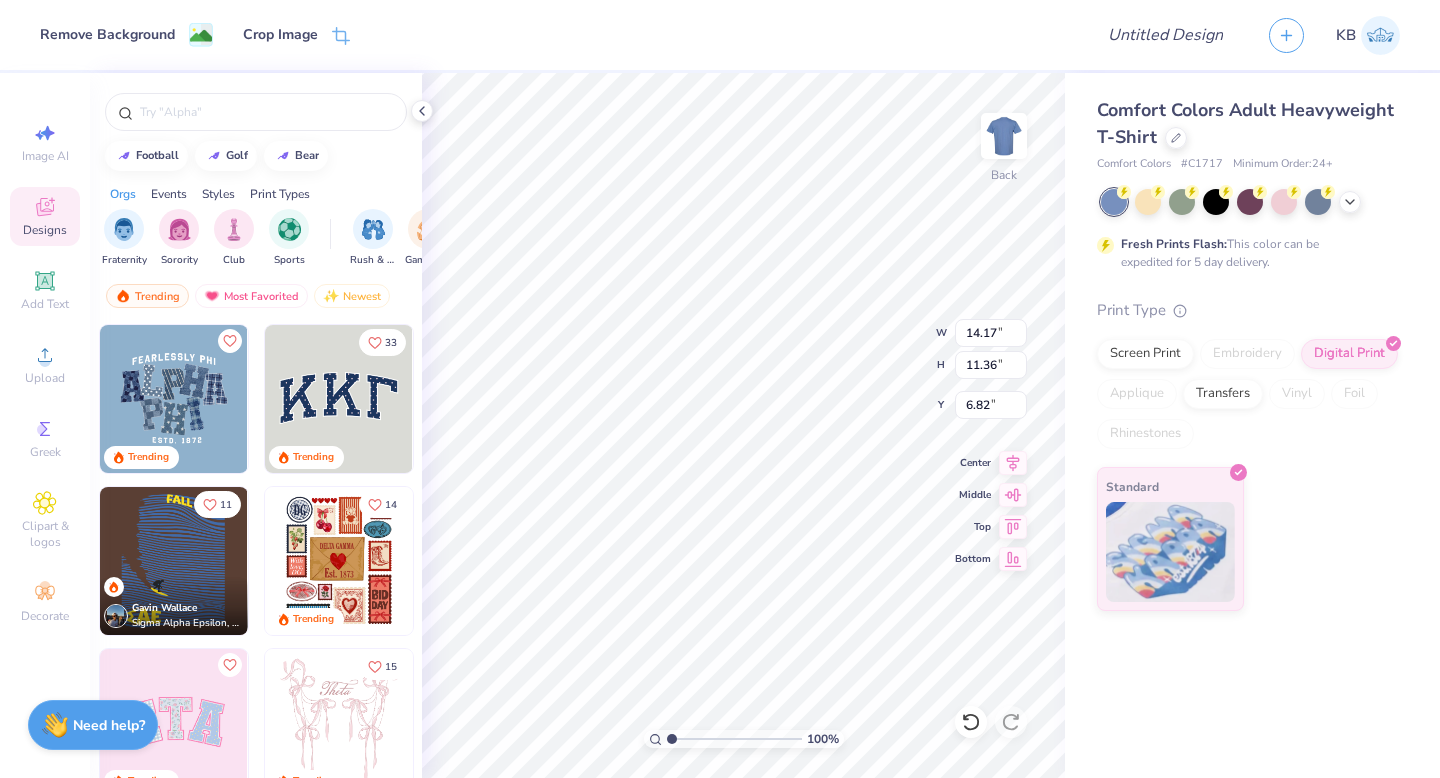 type on "14.17" 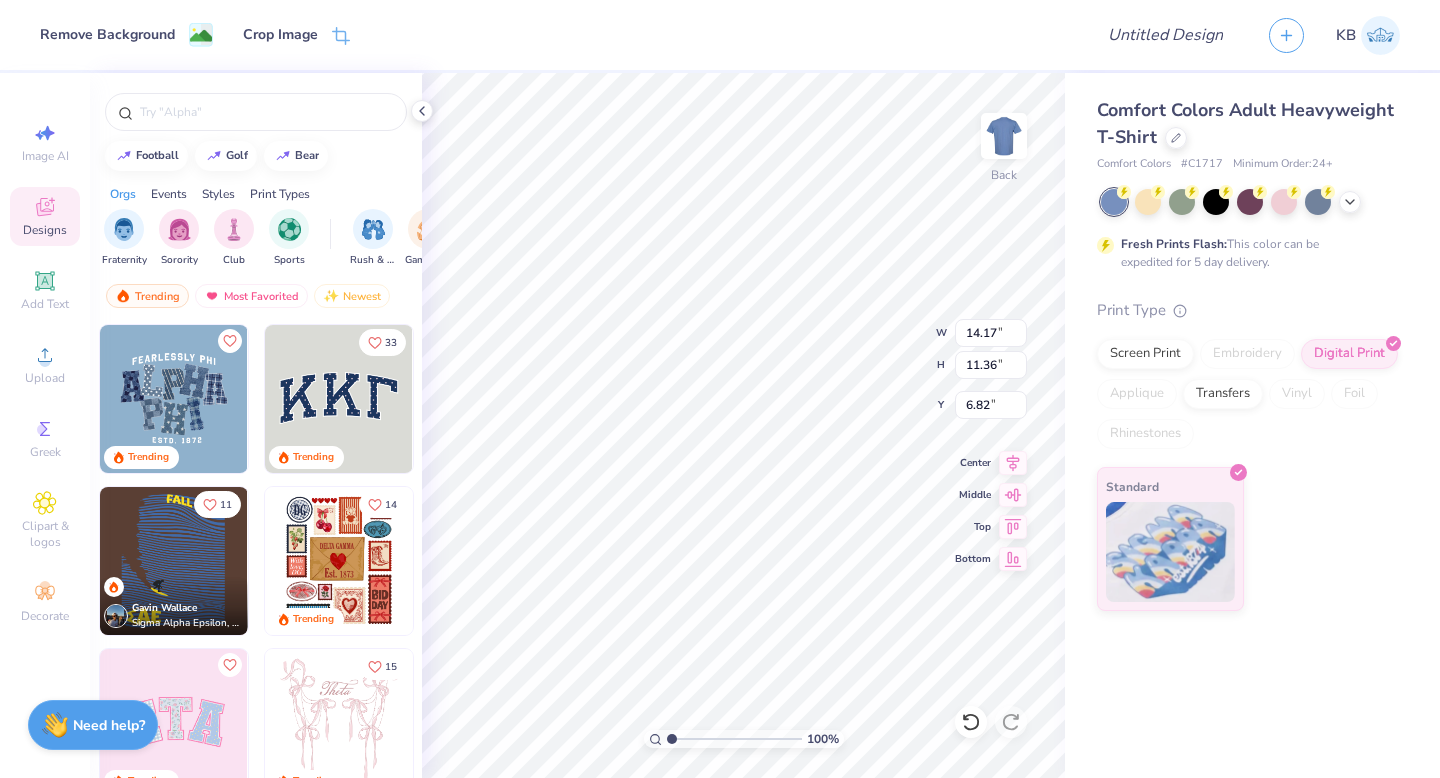 type on "11.36" 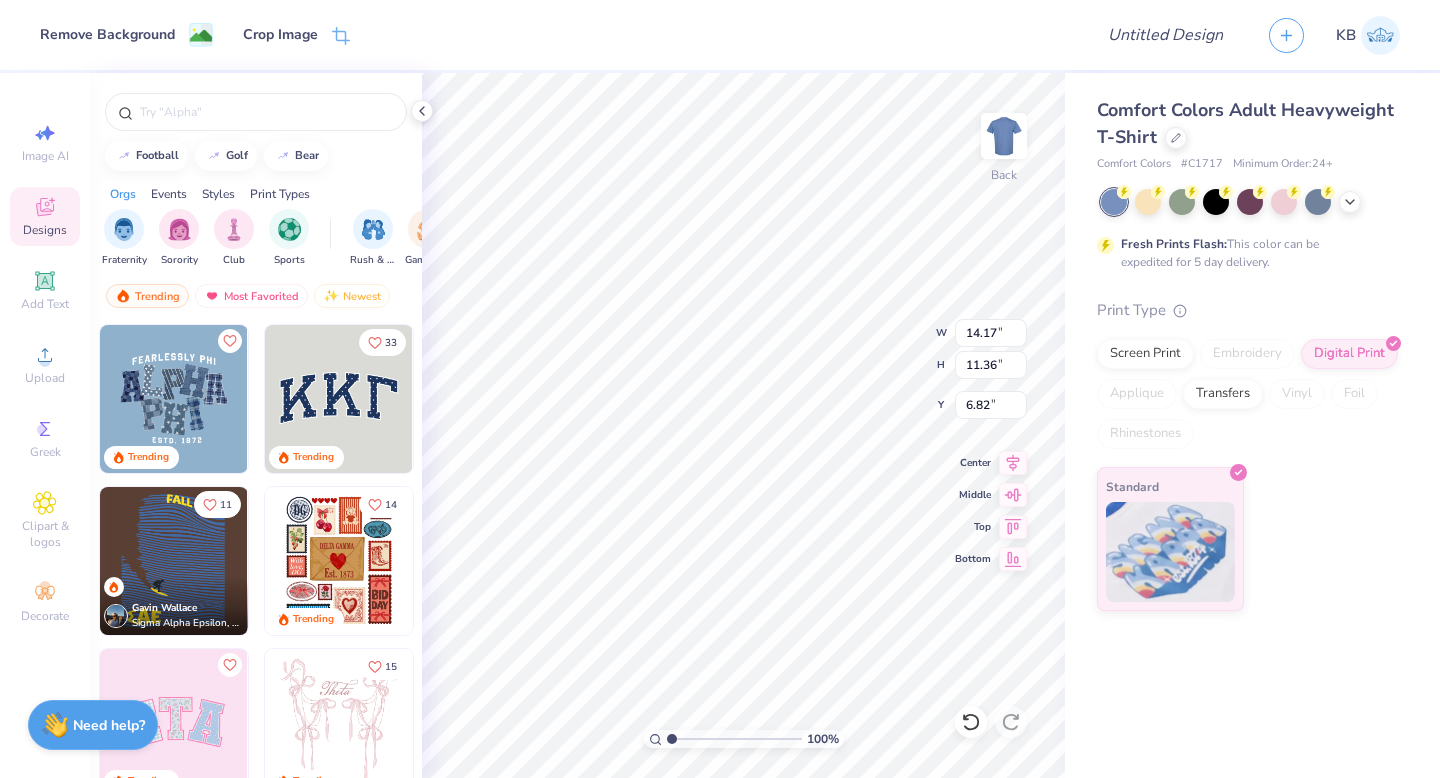 type on "6.82" 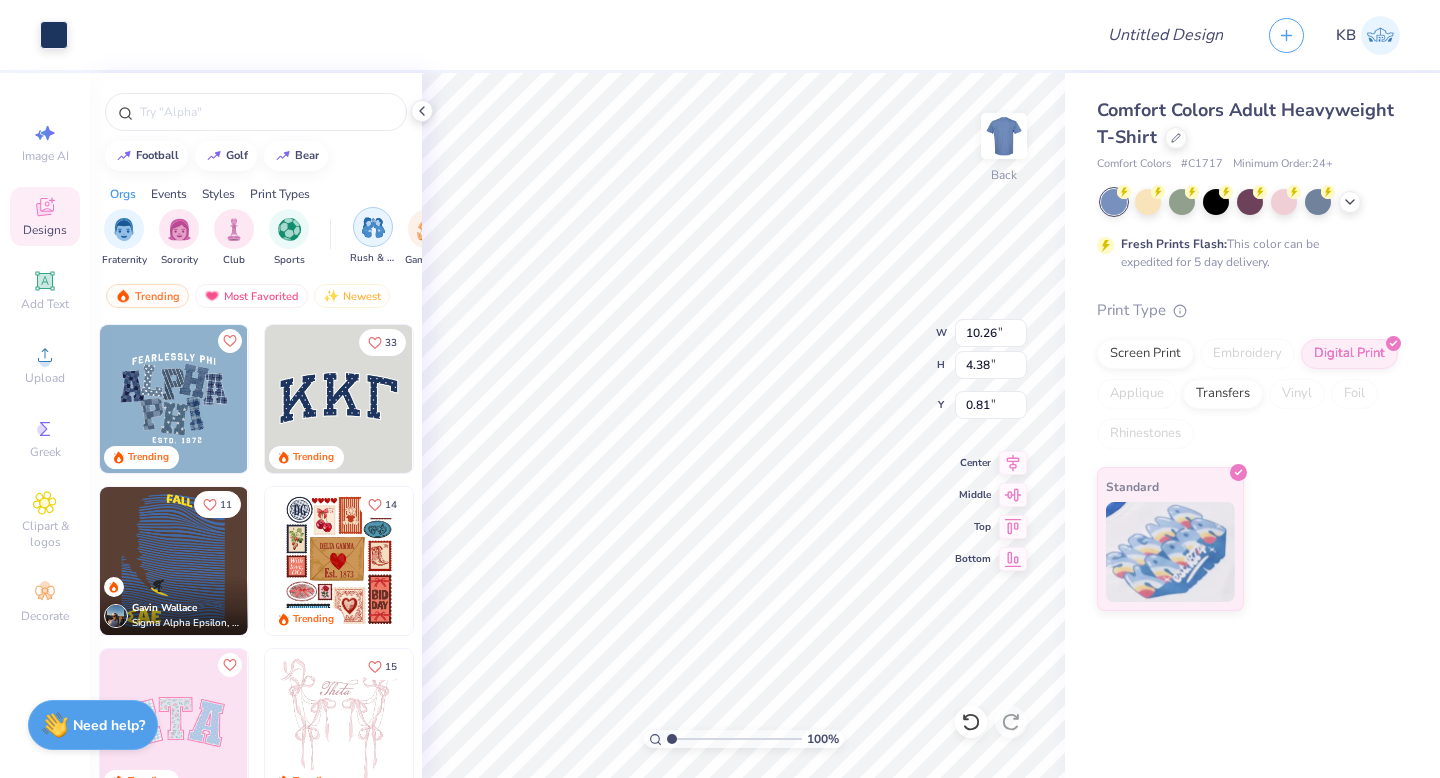 type on "14.17" 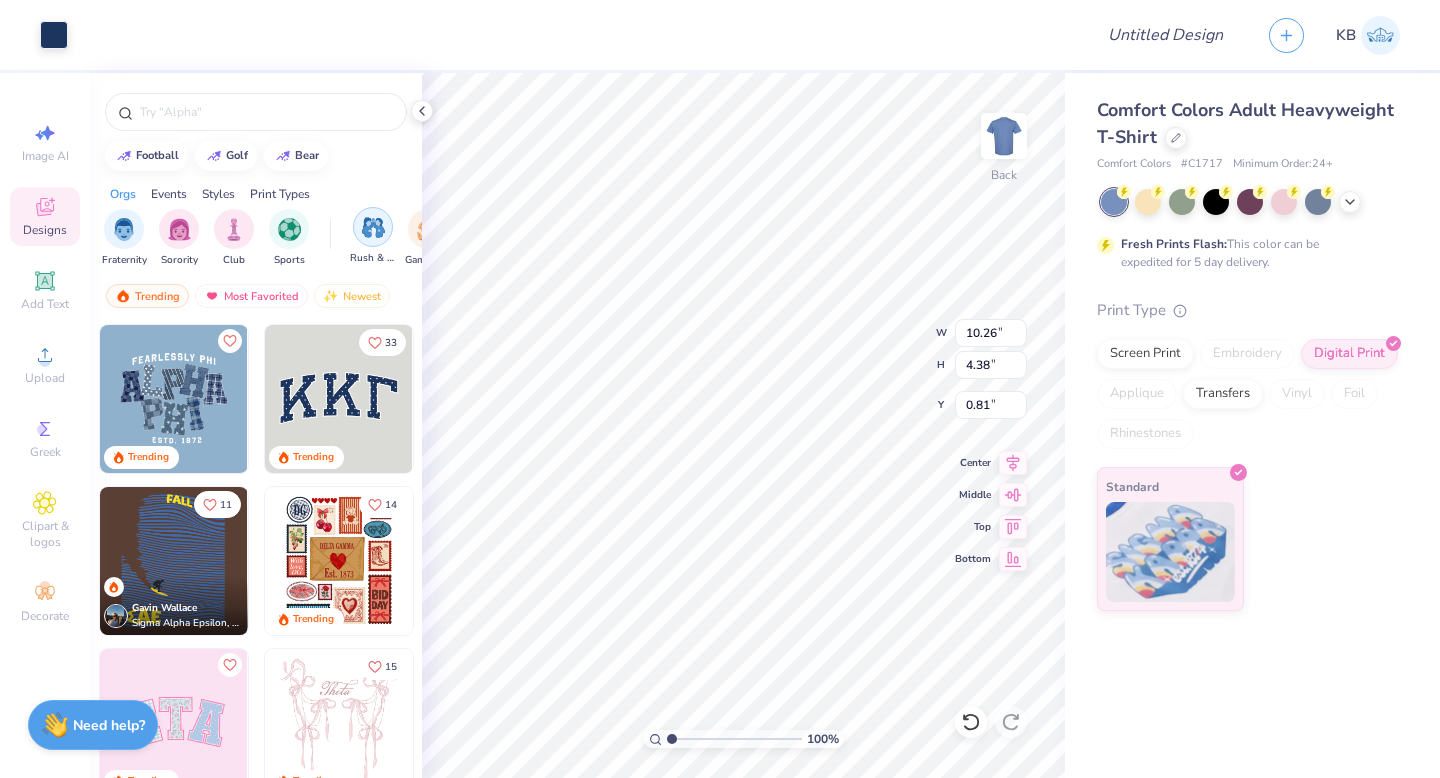 type on "11.36" 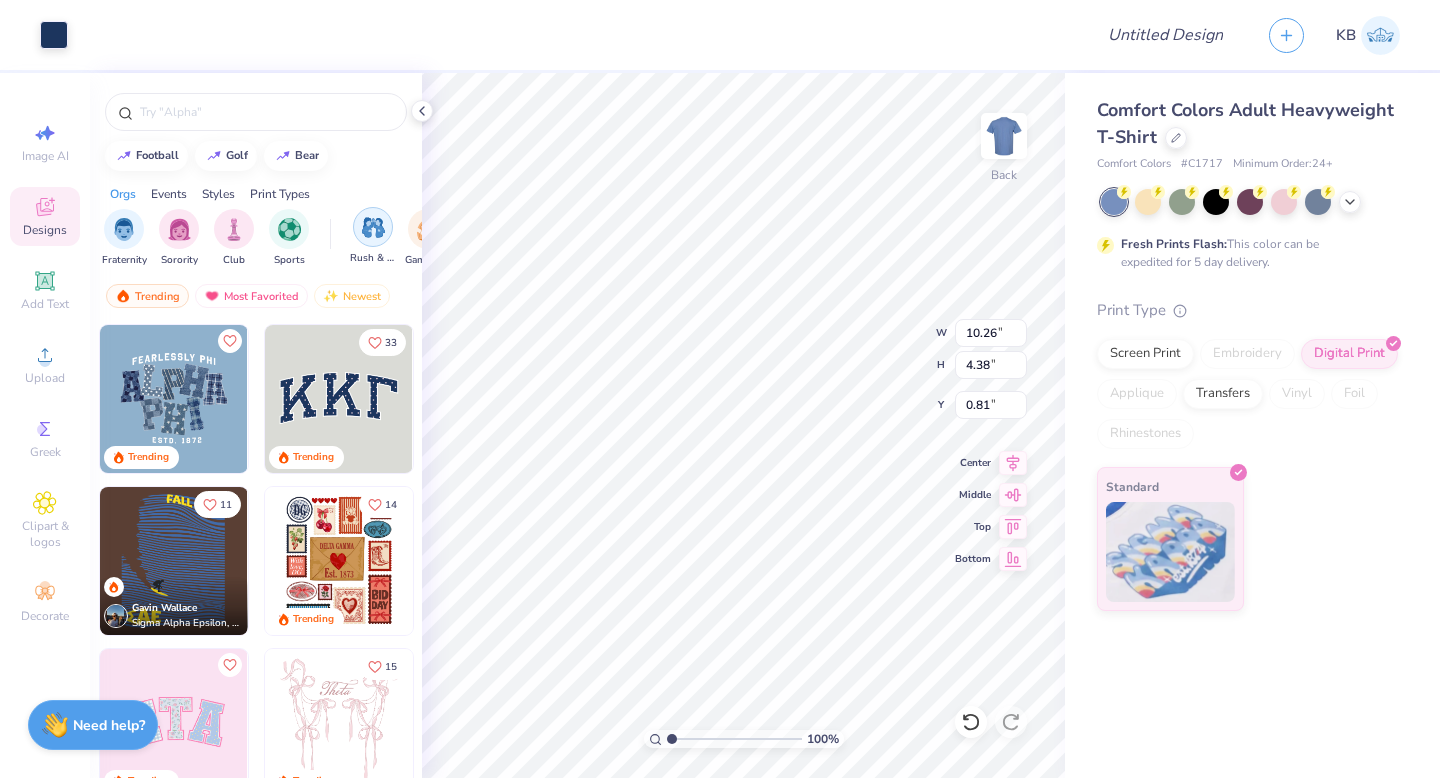 type on "6.82" 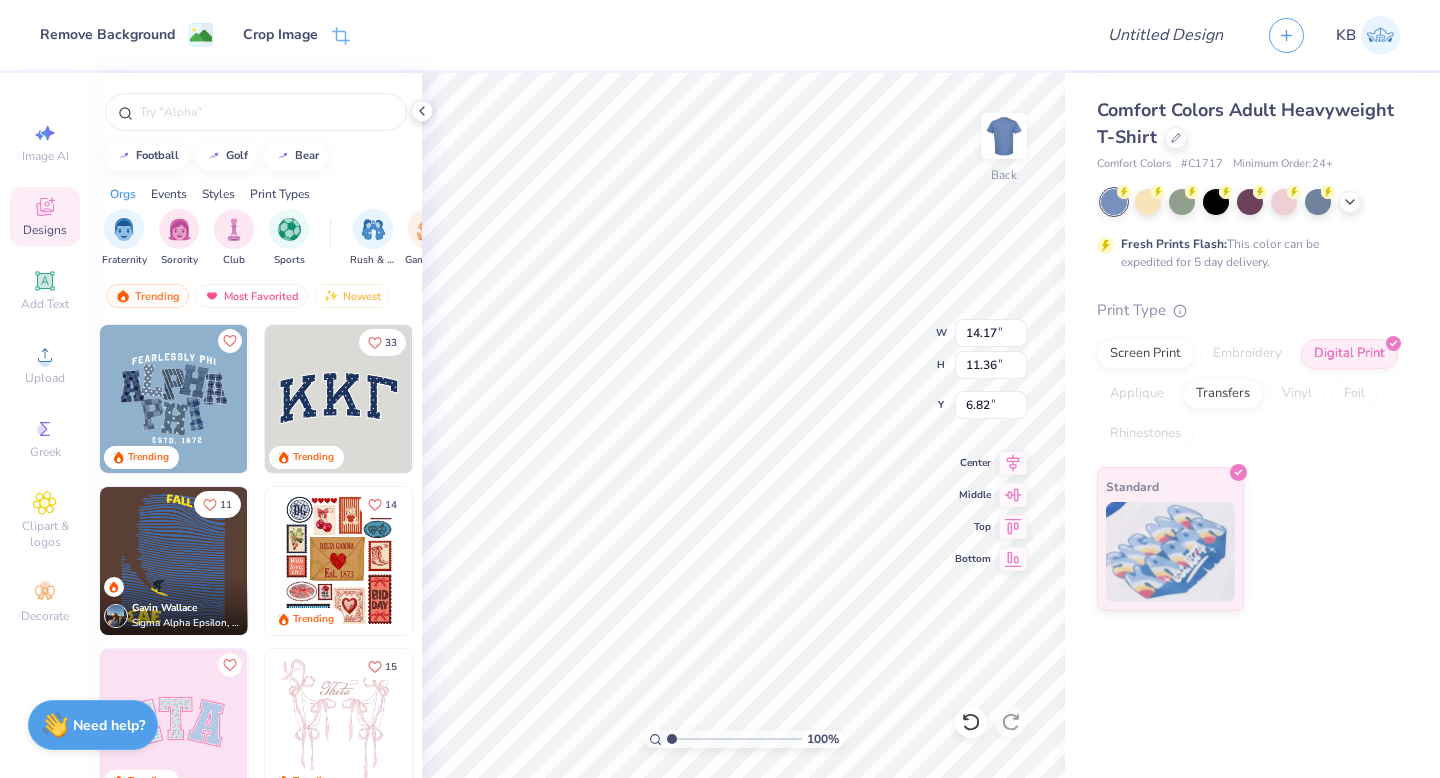 type on "10.44" 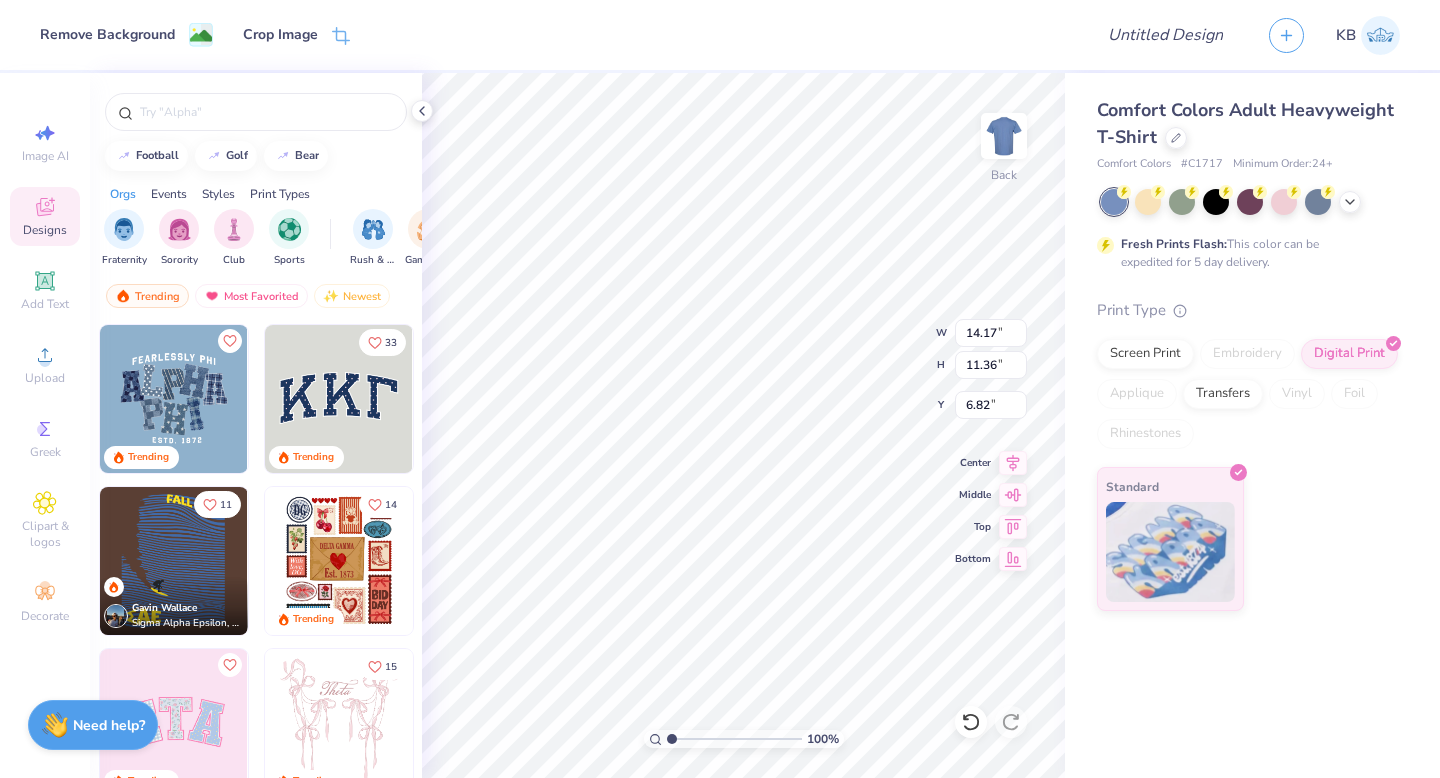 type on "4.58" 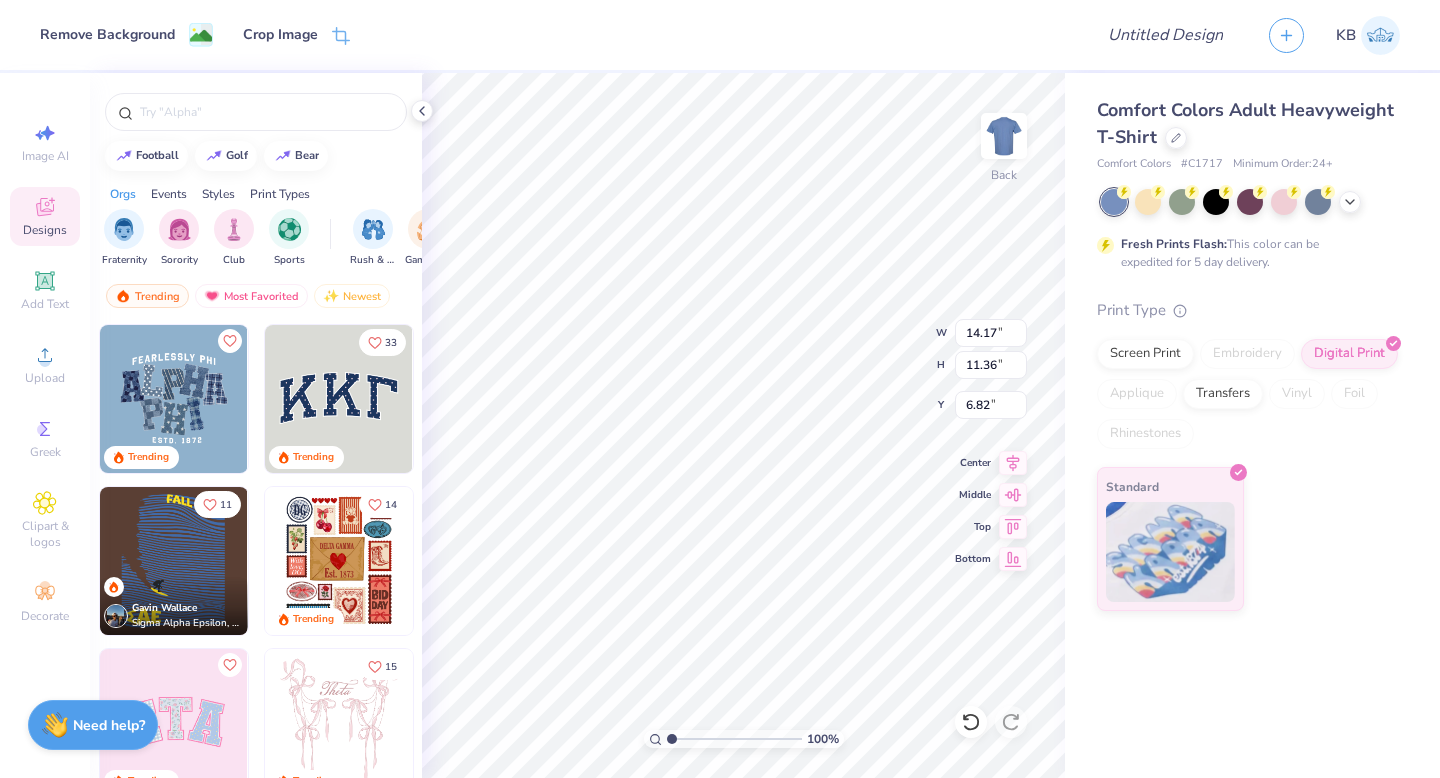 type on "3.00" 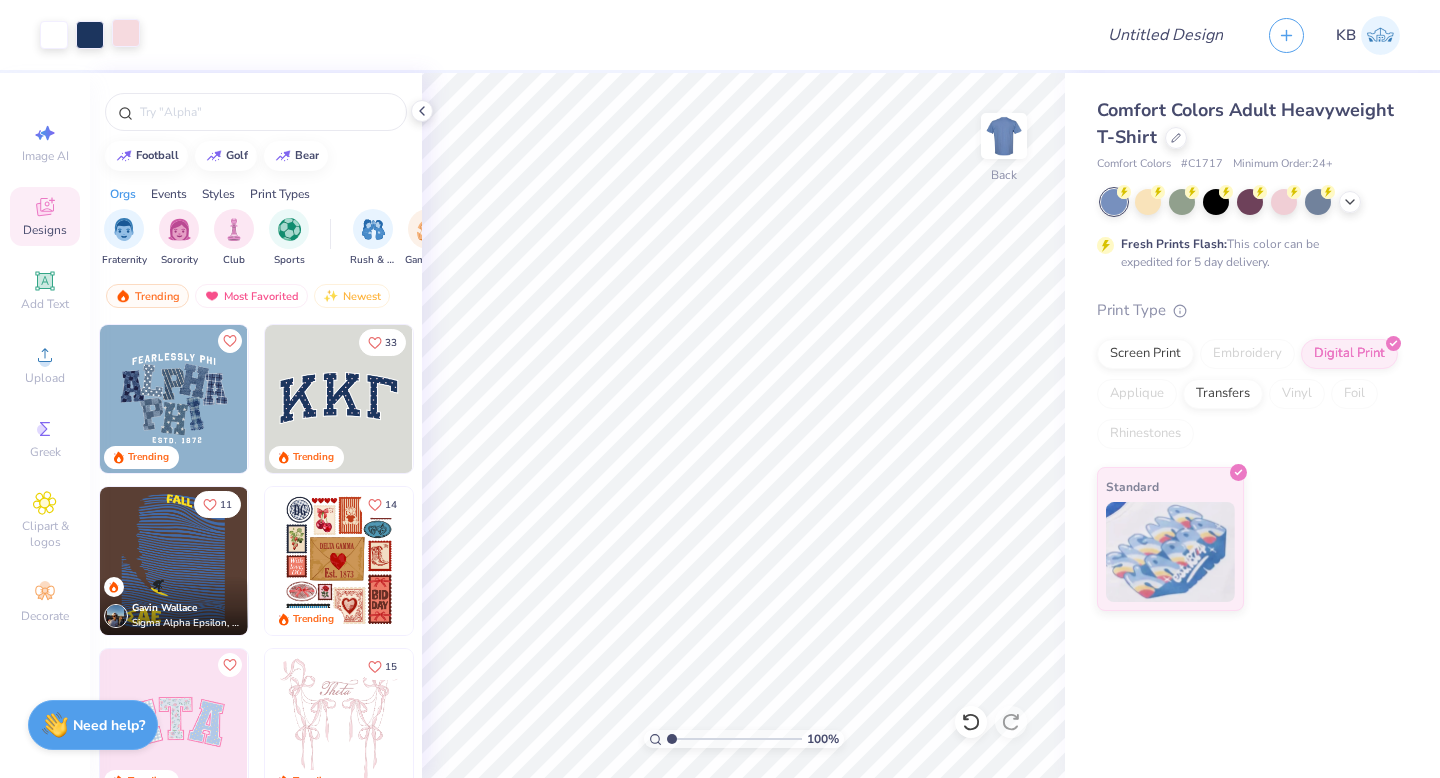 click at bounding box center [126, 33] 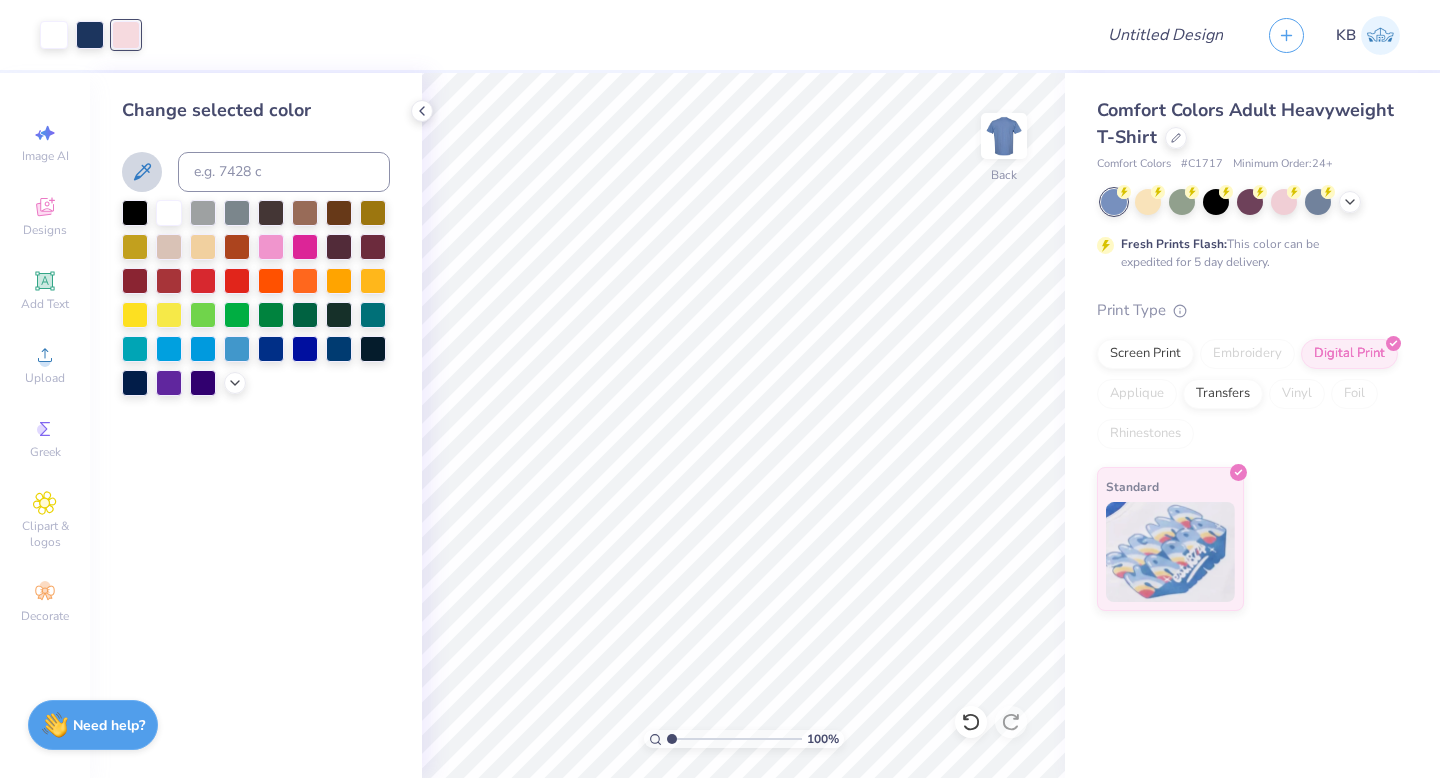 click 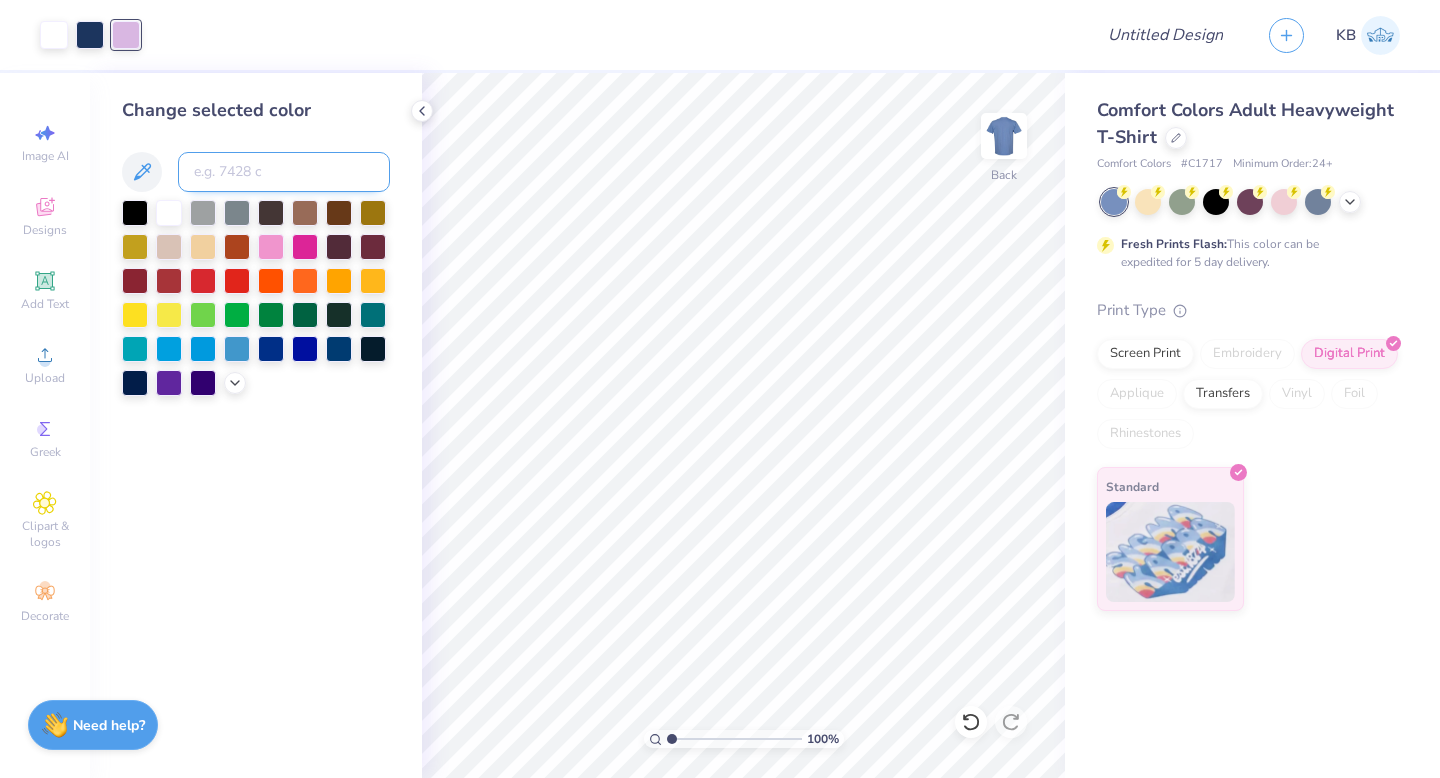 click at bounding box center [284, 172] 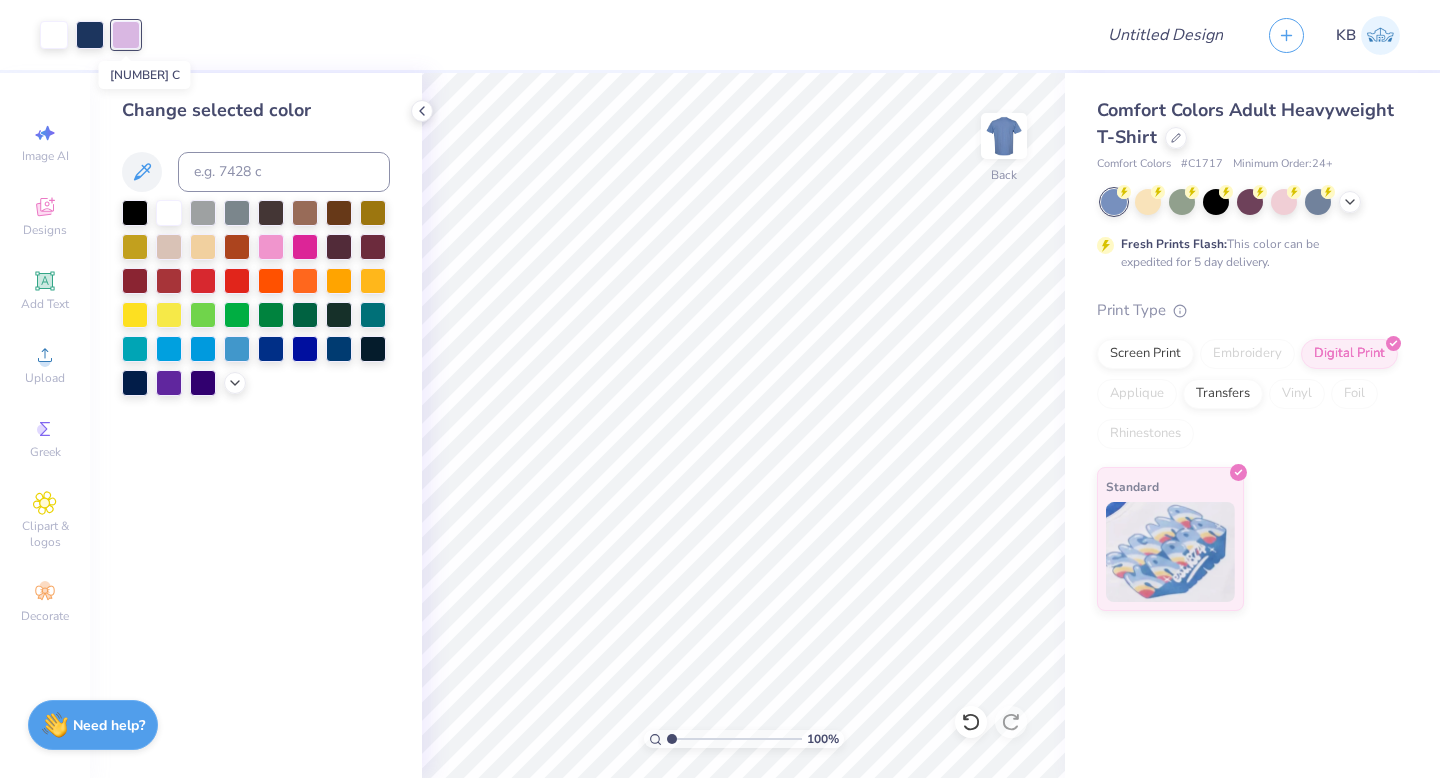 click at bounding box center [126, 35] 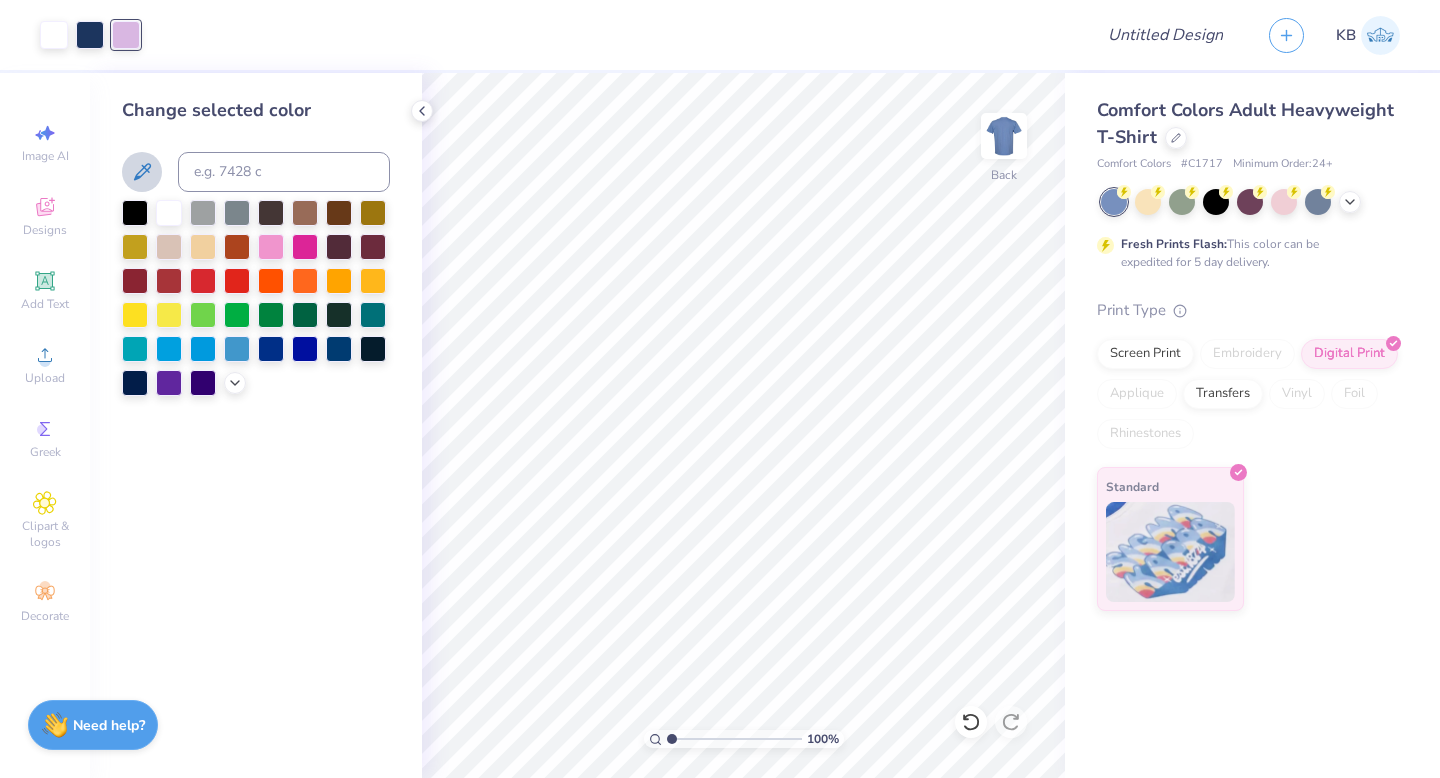 click at bounding box center [142, 172] 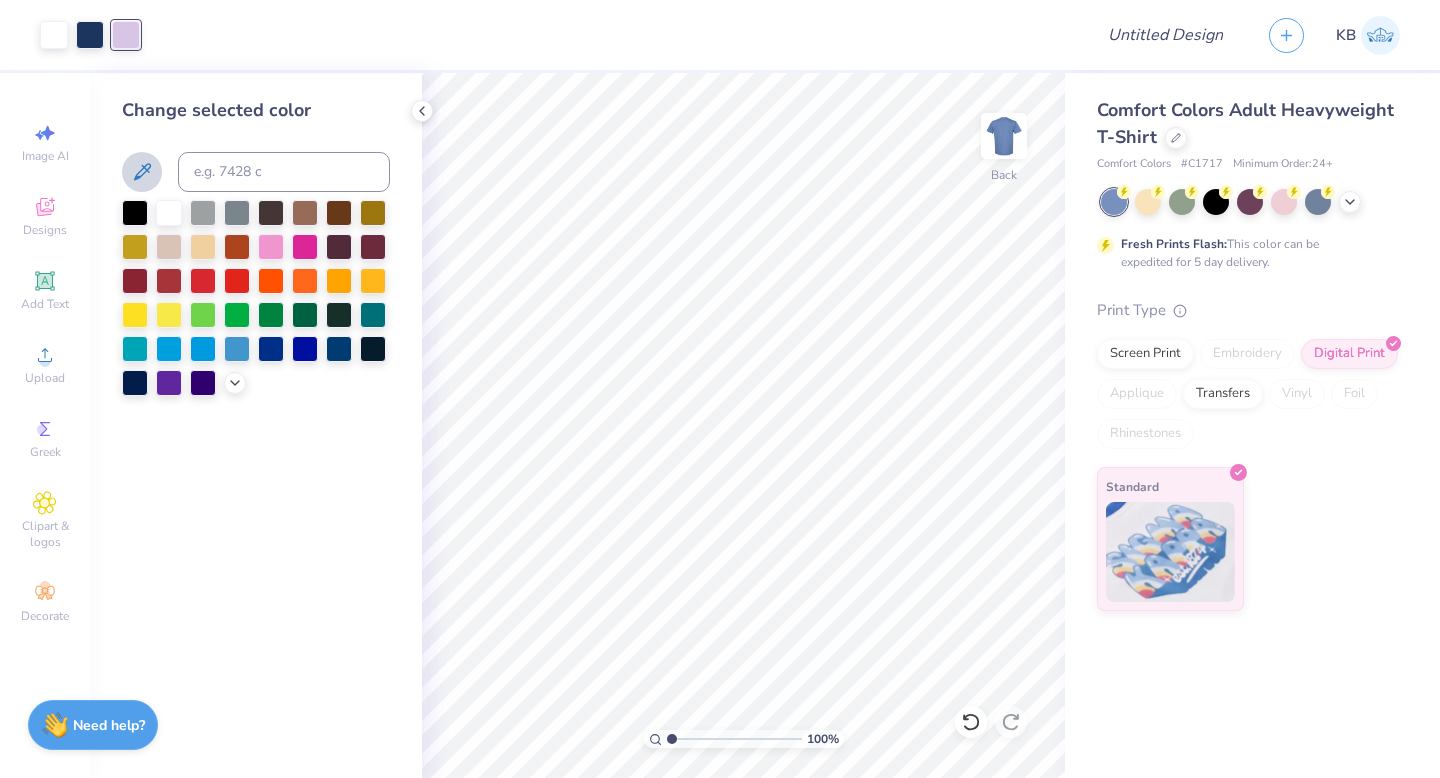 click 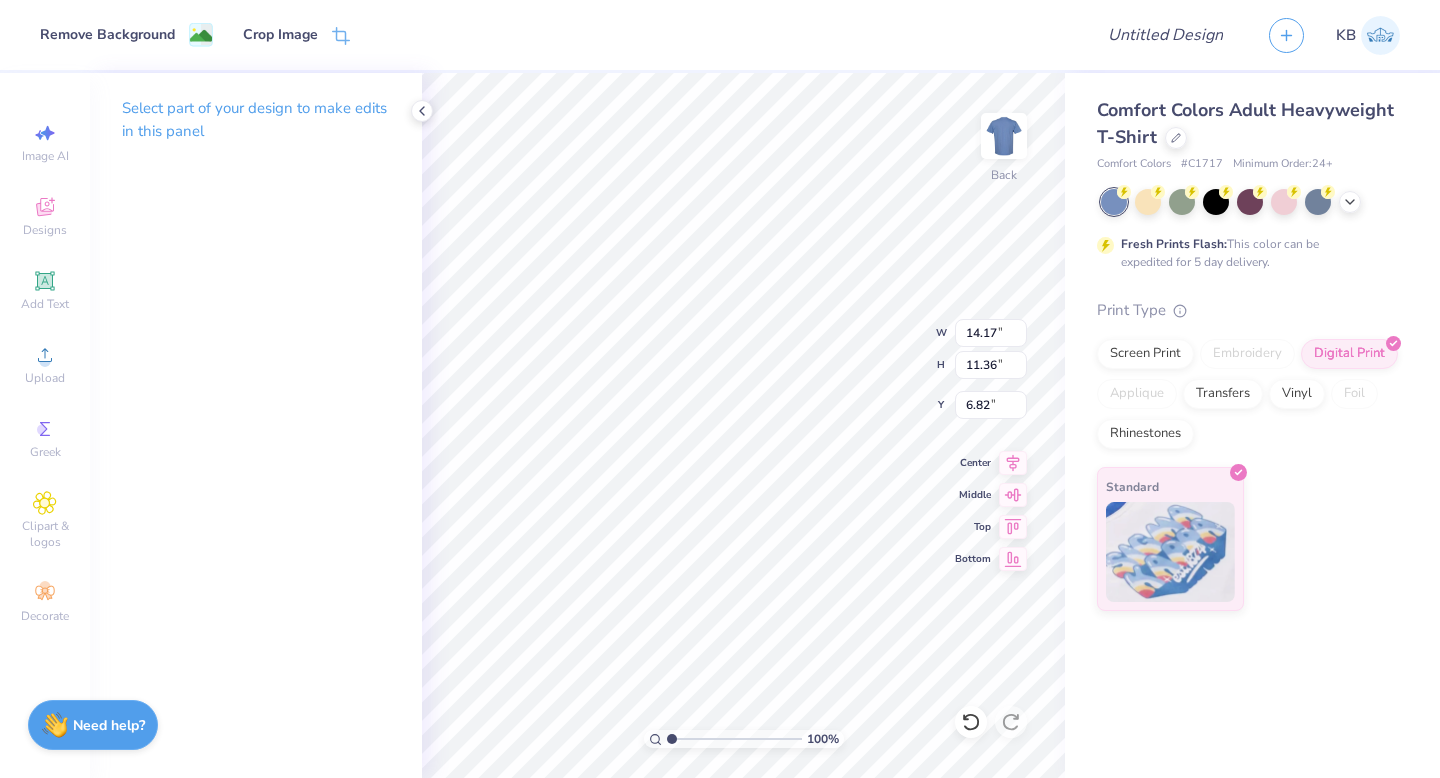type on "11.81" 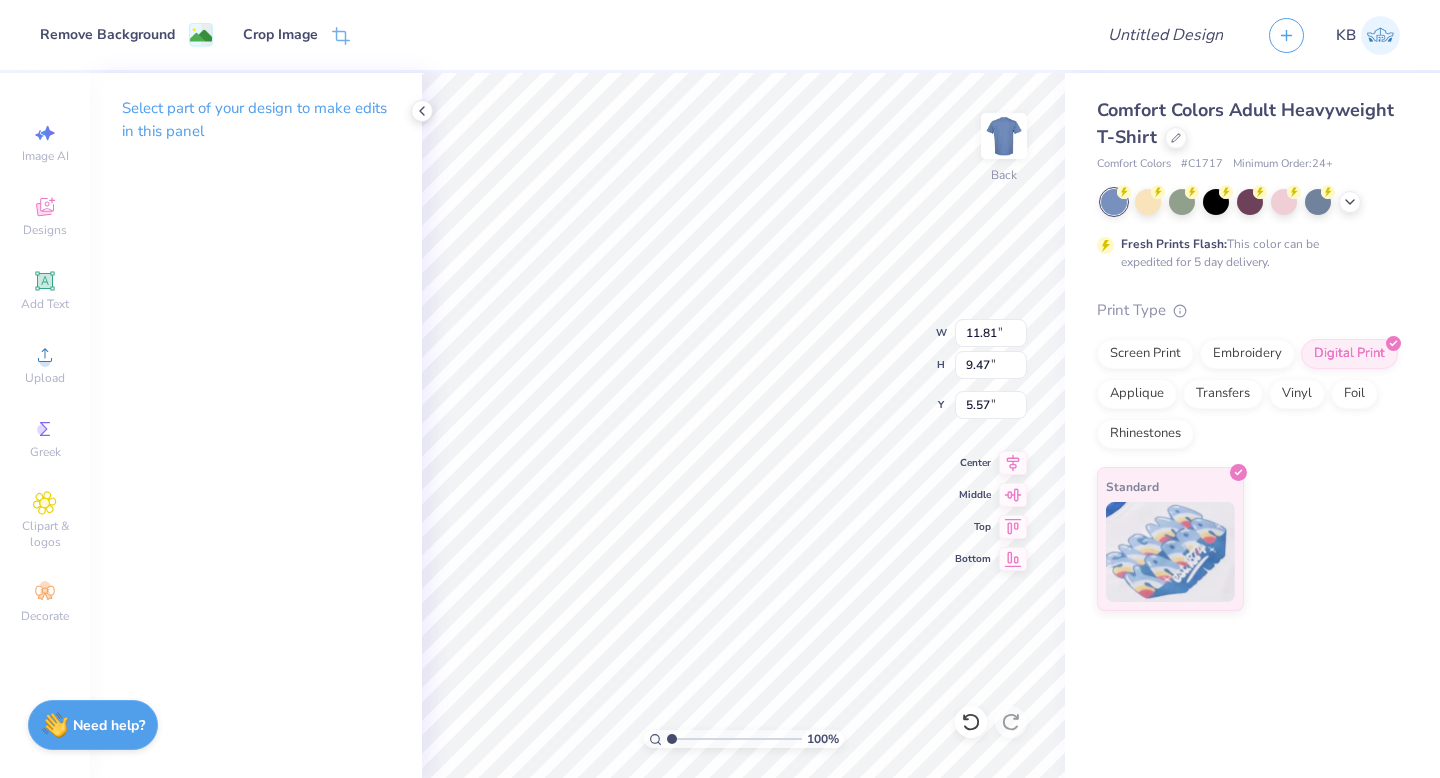 click on "Select part of your design to make edits in this panel" at bounding box center (256, 425) 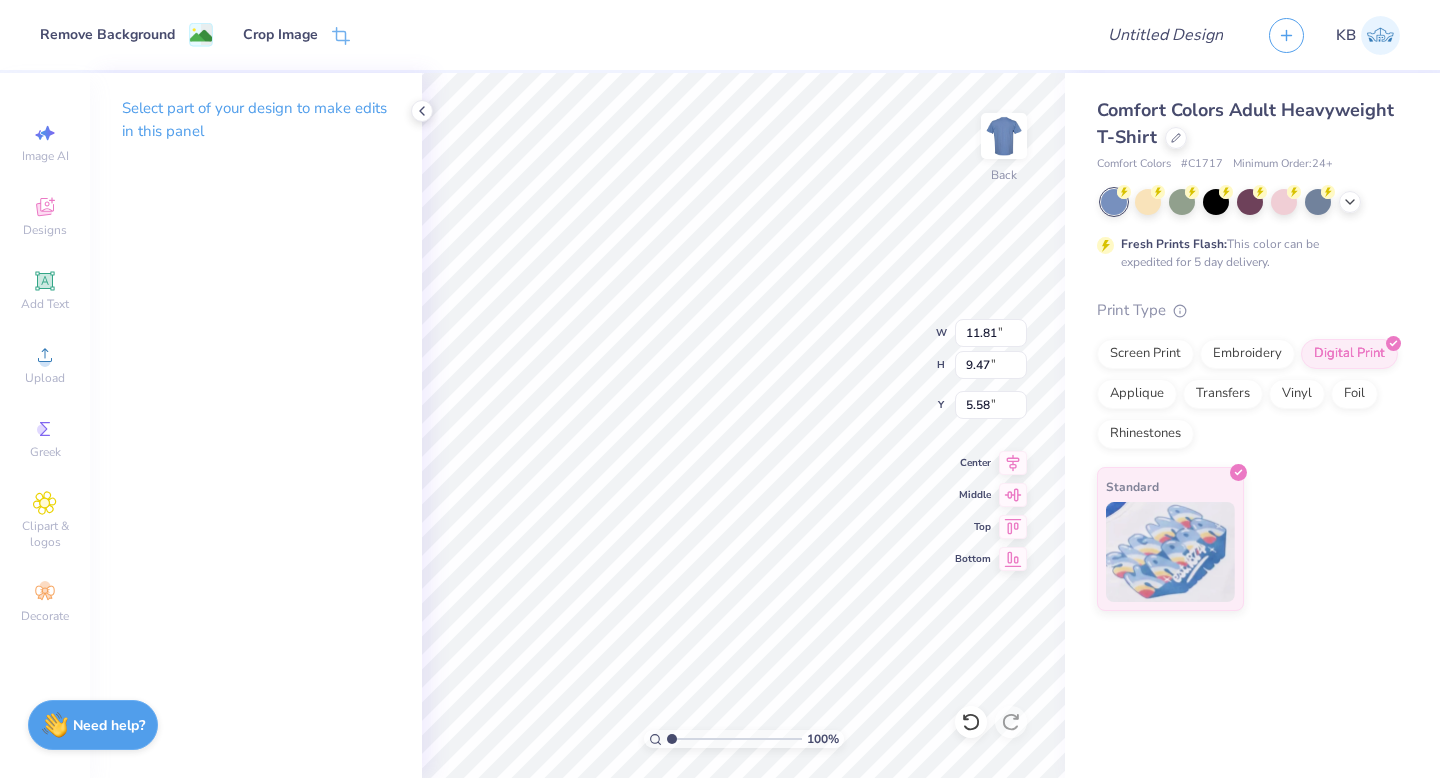 click on "Select part of your design to make edits in this panel" at bounding box center [256, 425] 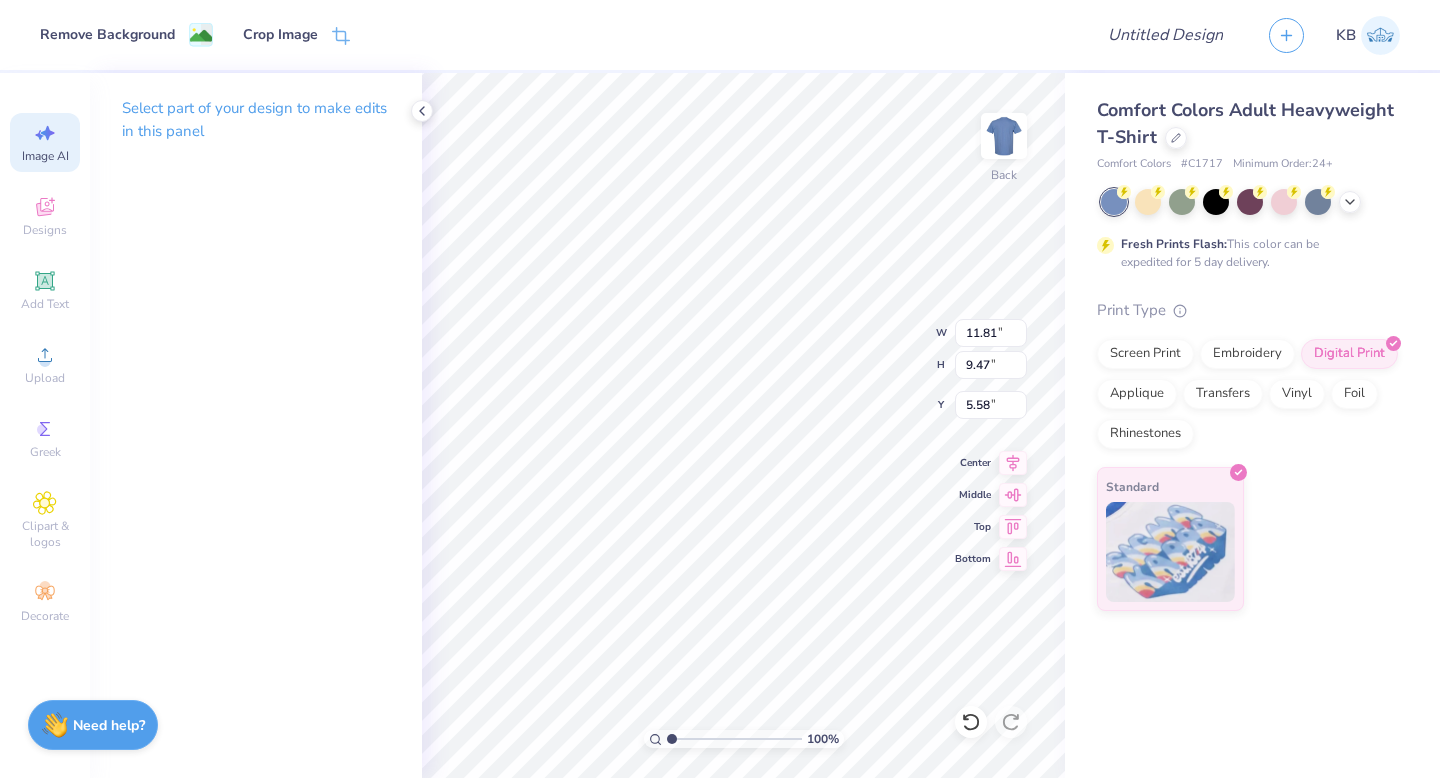 click on "Image AI" at bounding box center [45, 156] 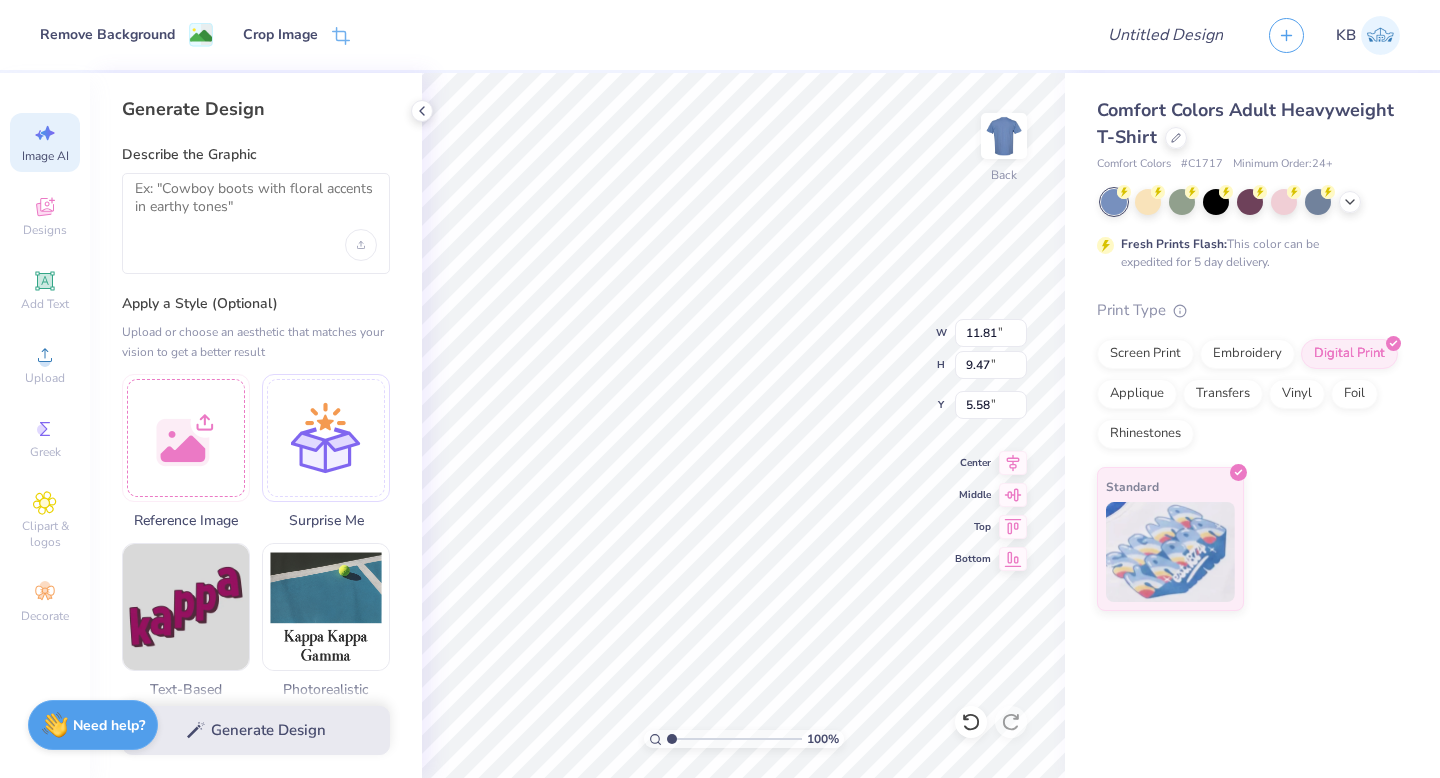 type on "5.59" 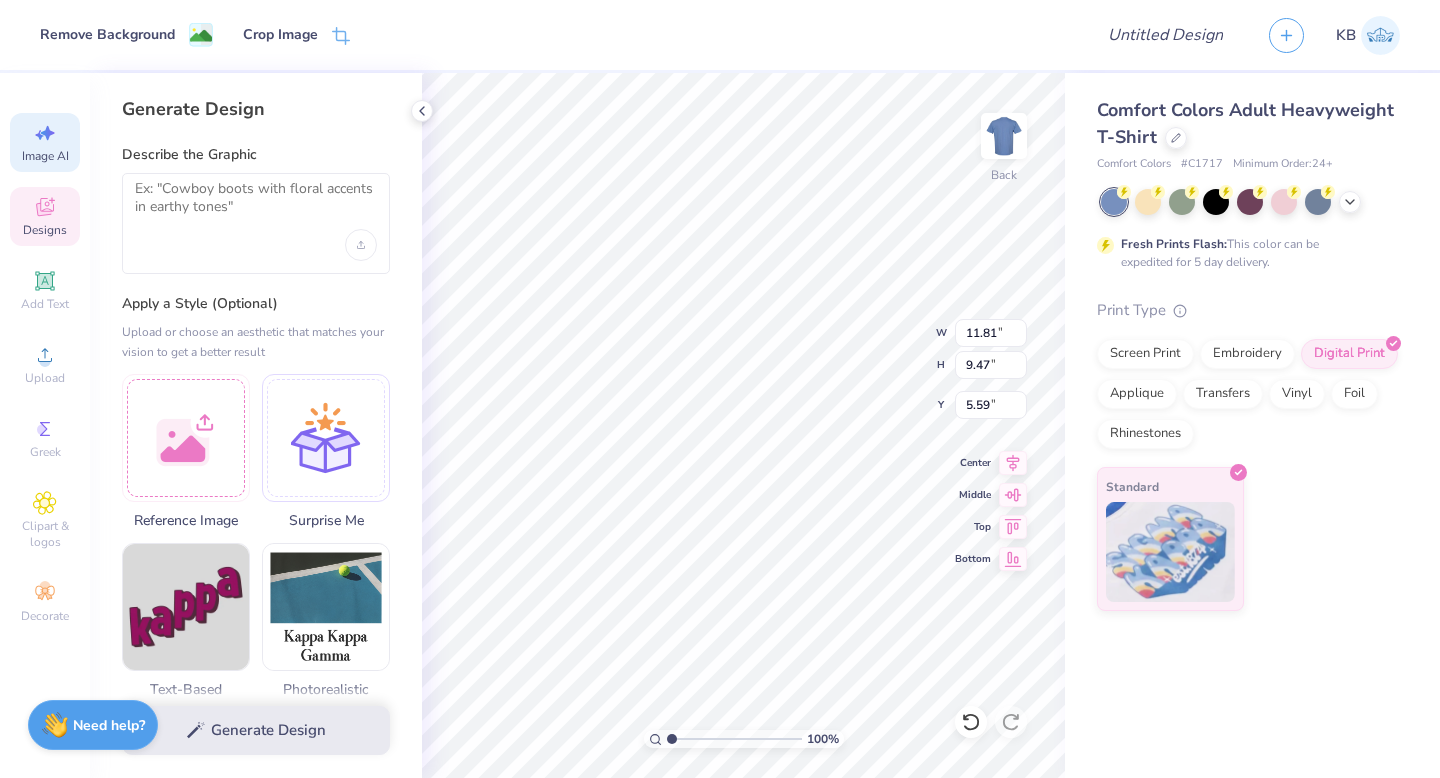 click 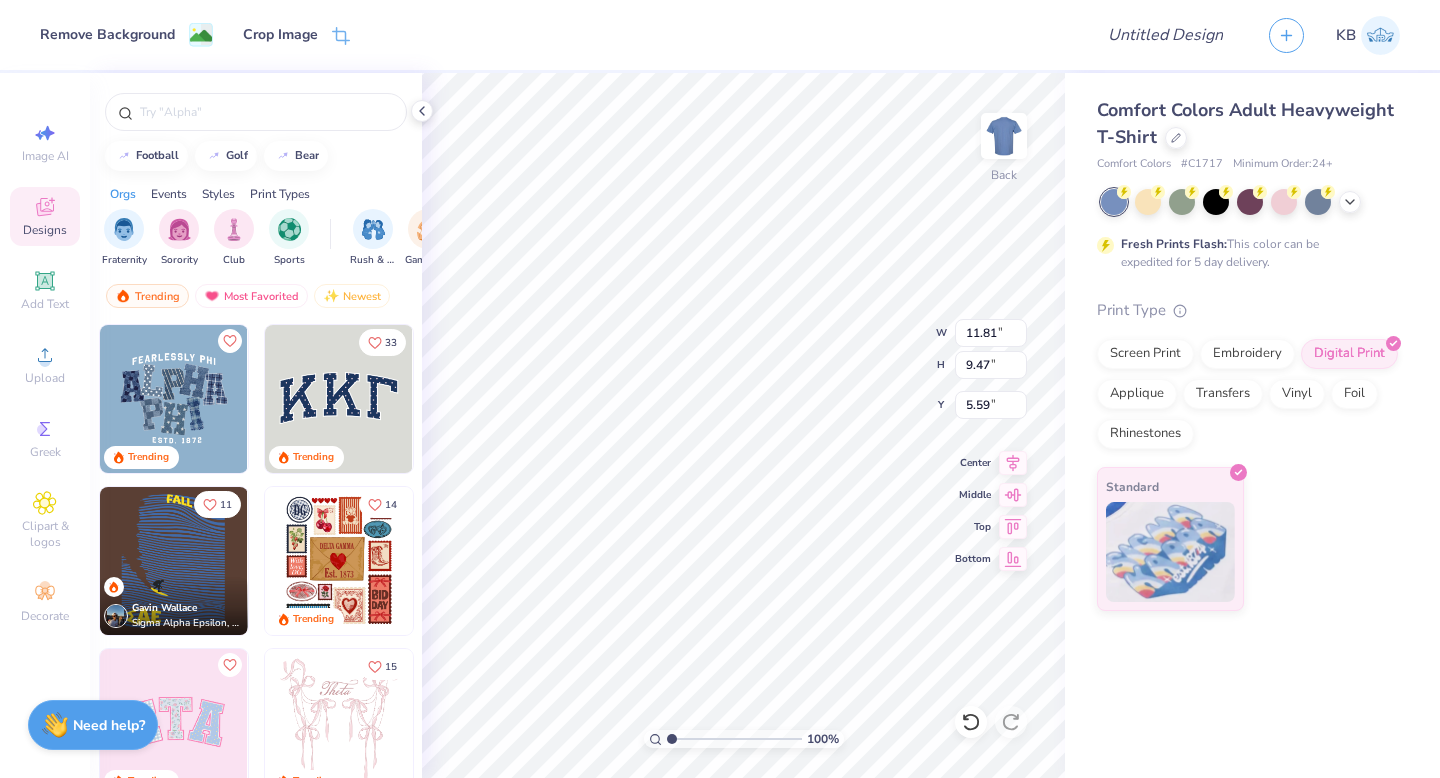 click at bounding box center (174, 723) 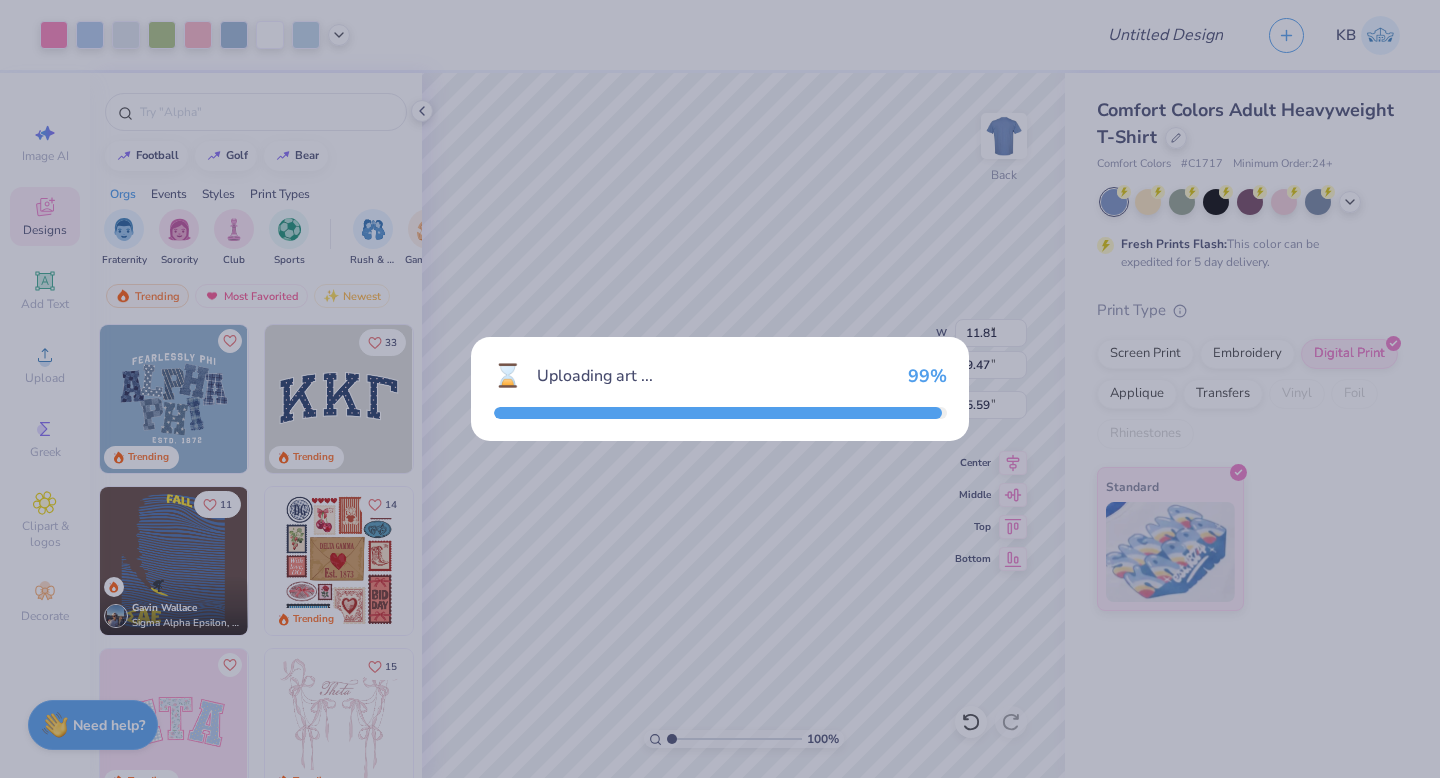 type on "9.71" 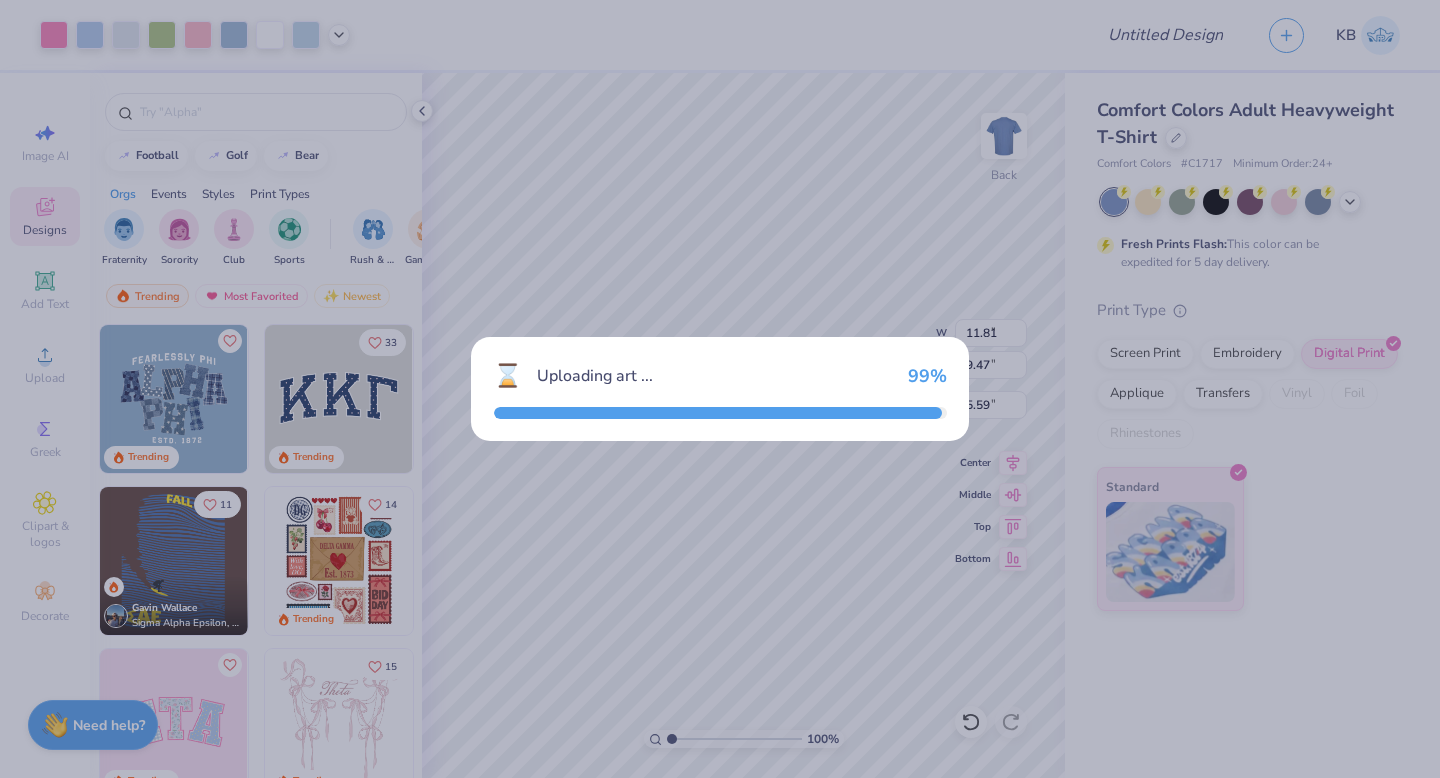 type on "4.86" 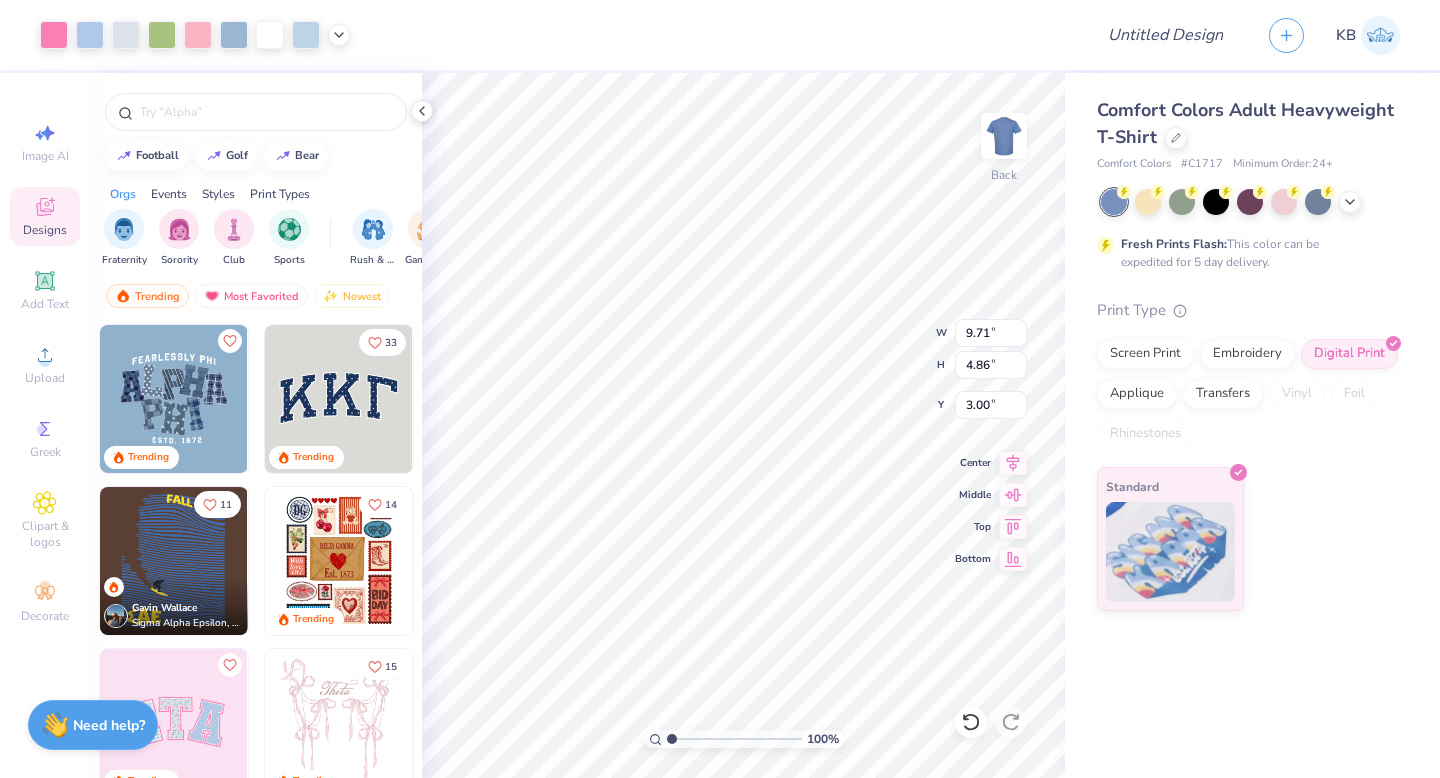 type on "16.51" 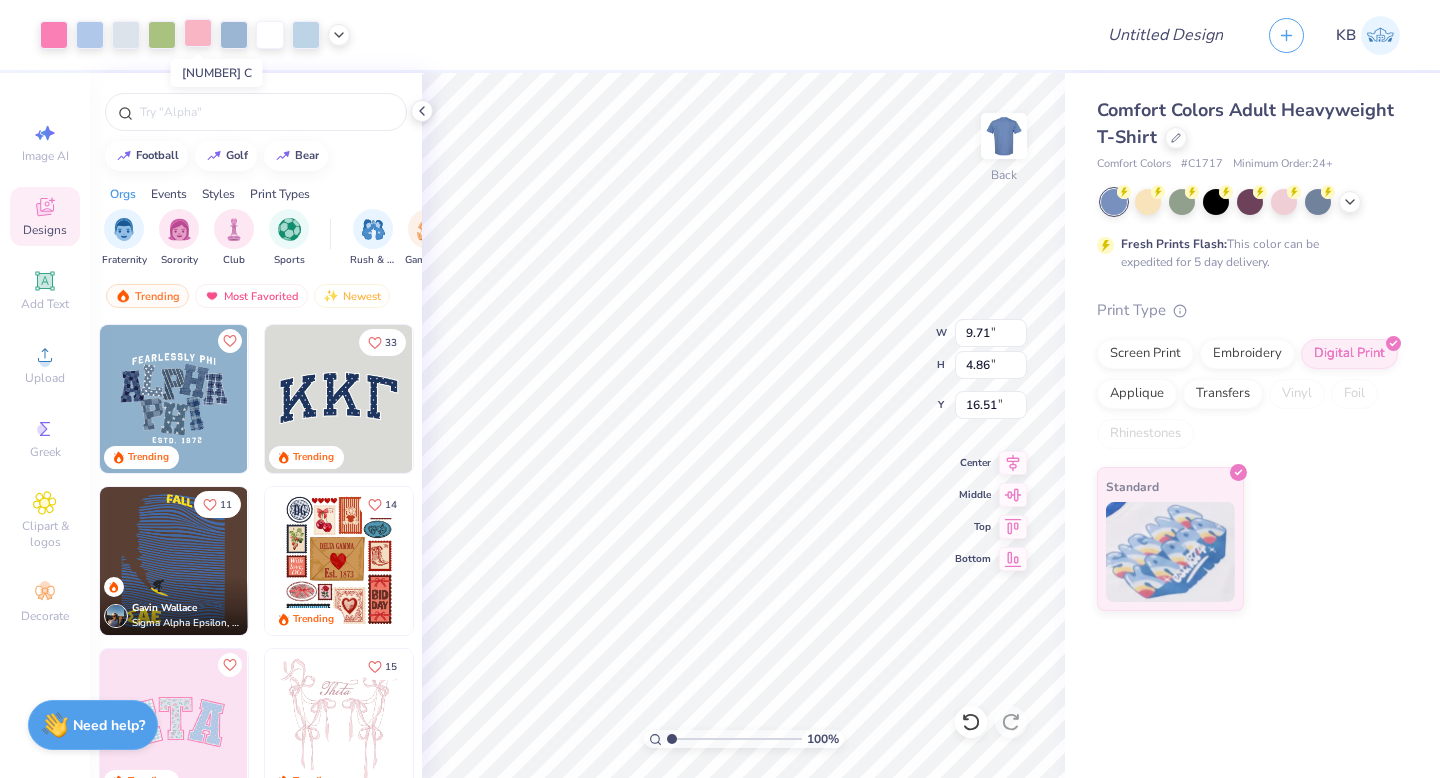 click at bounding box center [198, 33] 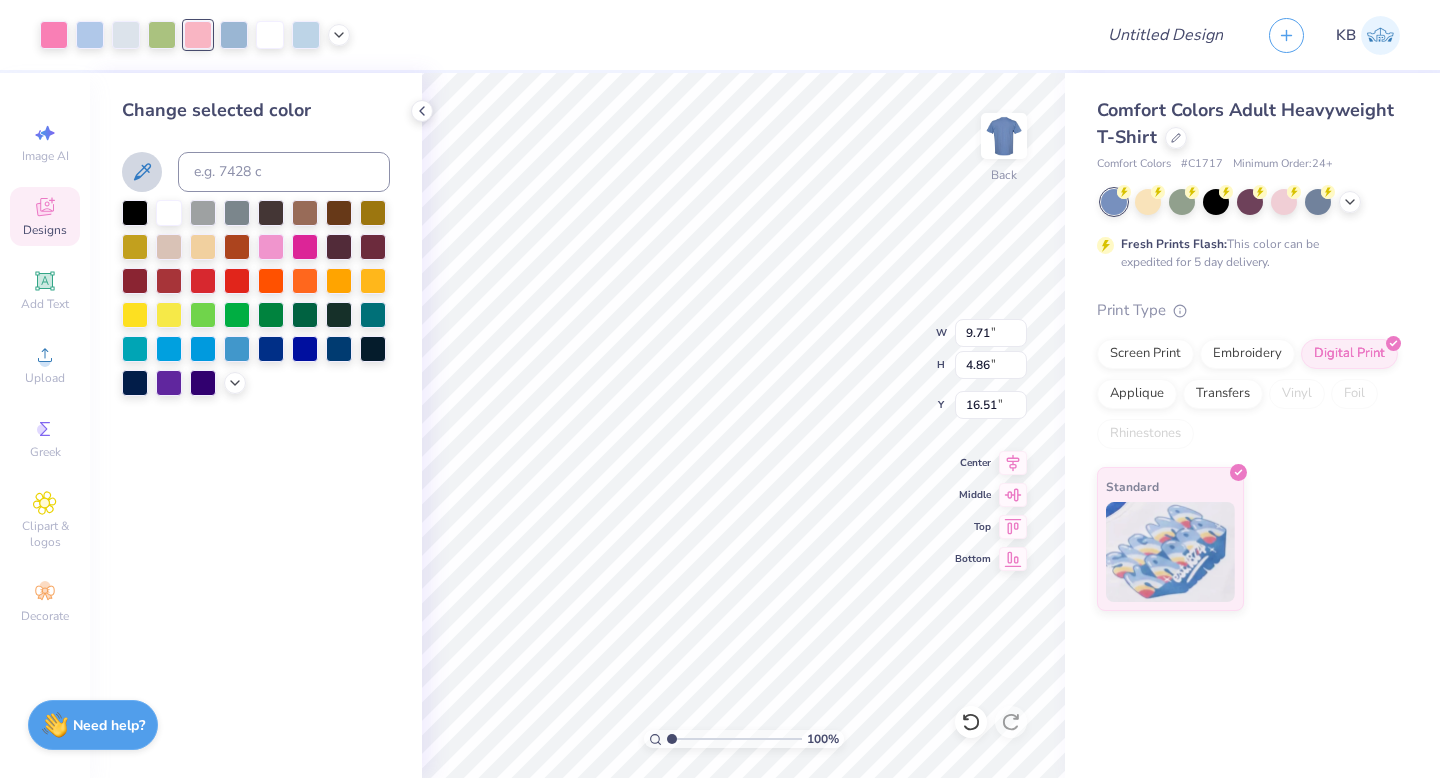 click 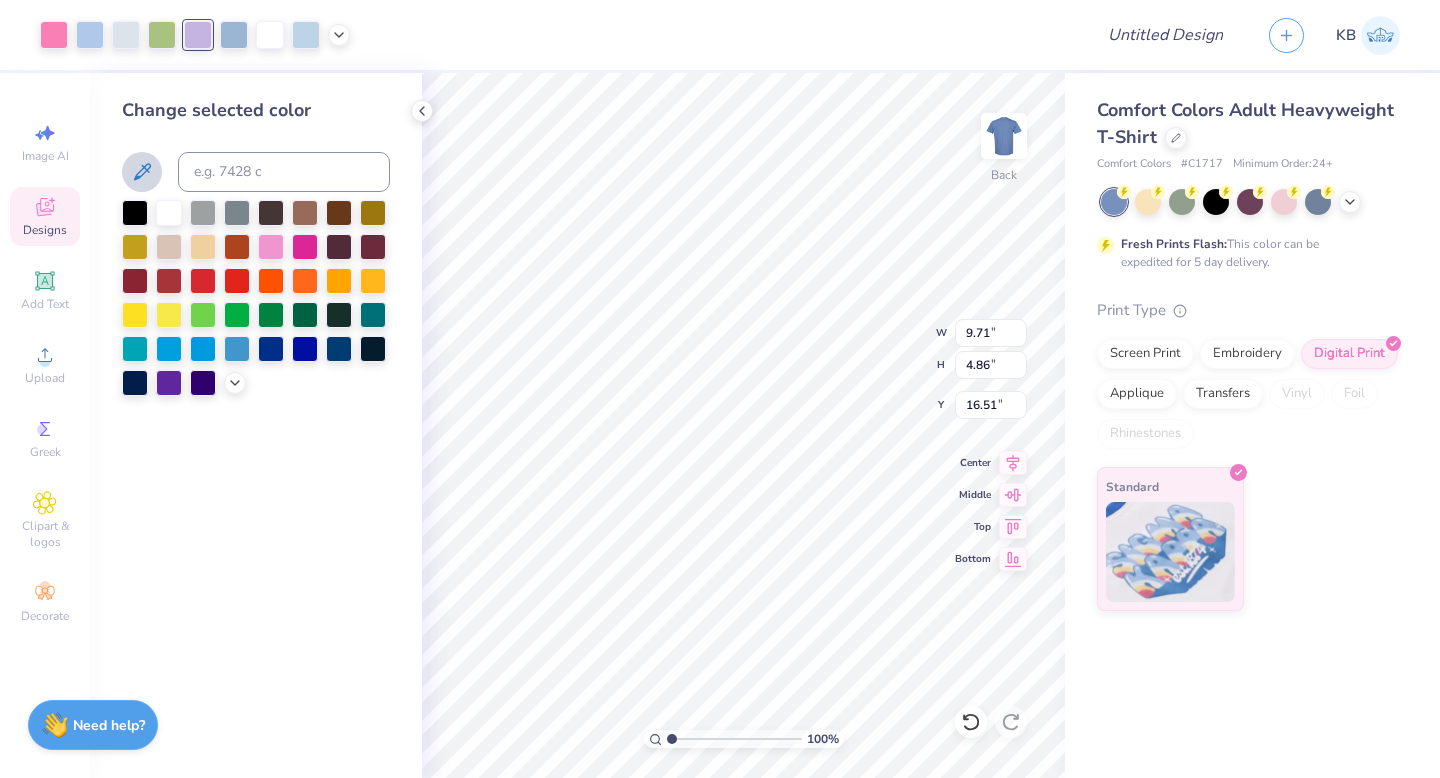 click 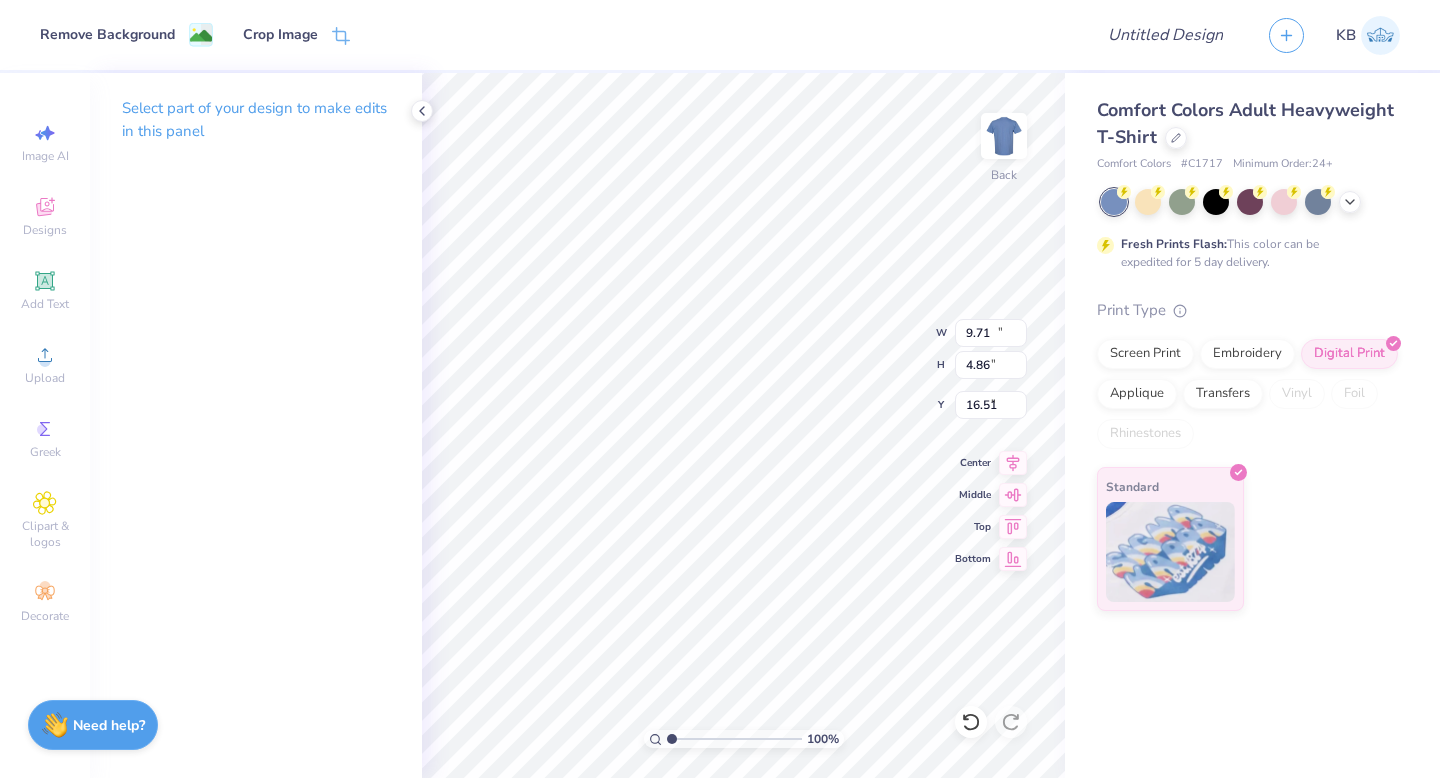 type on "11.81" 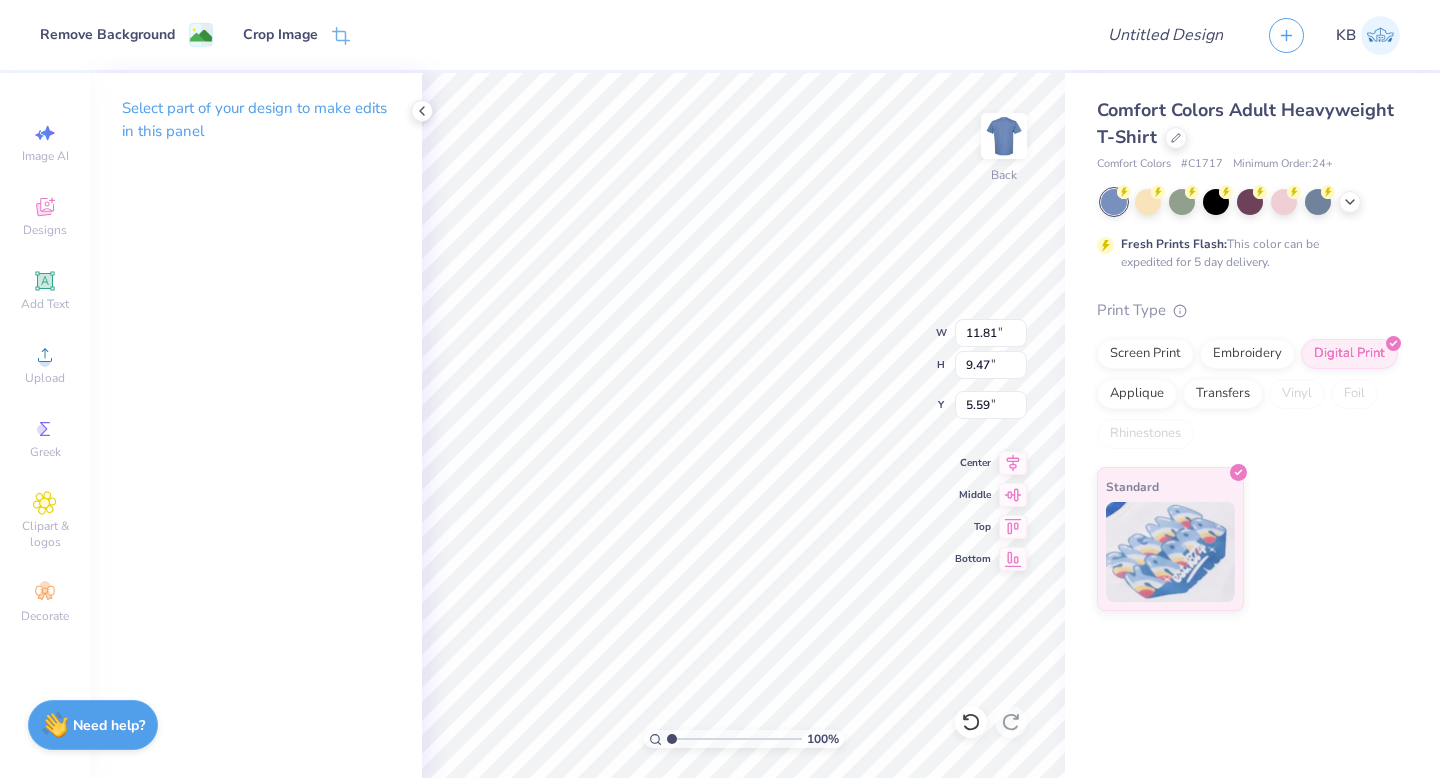 type on "9.71" 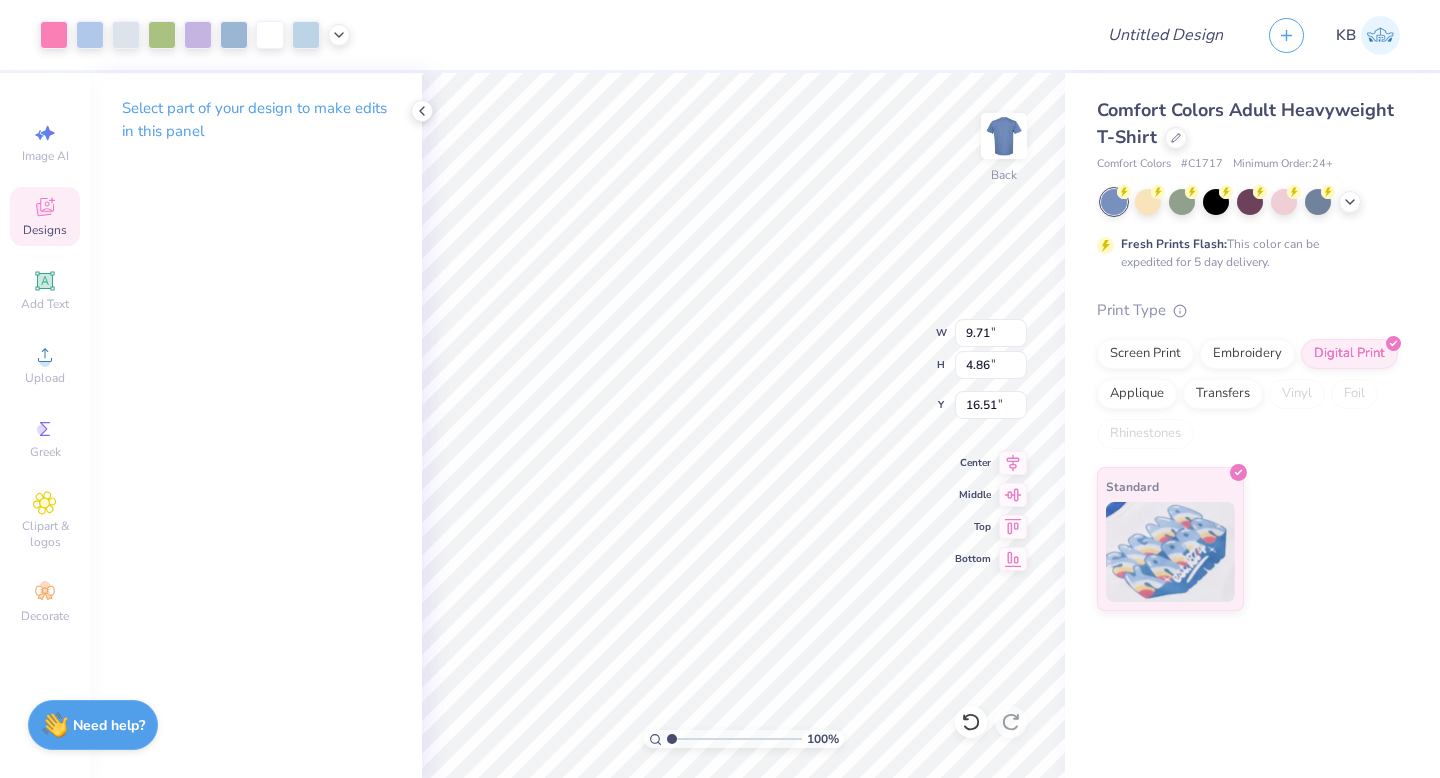 type on "16.53" 